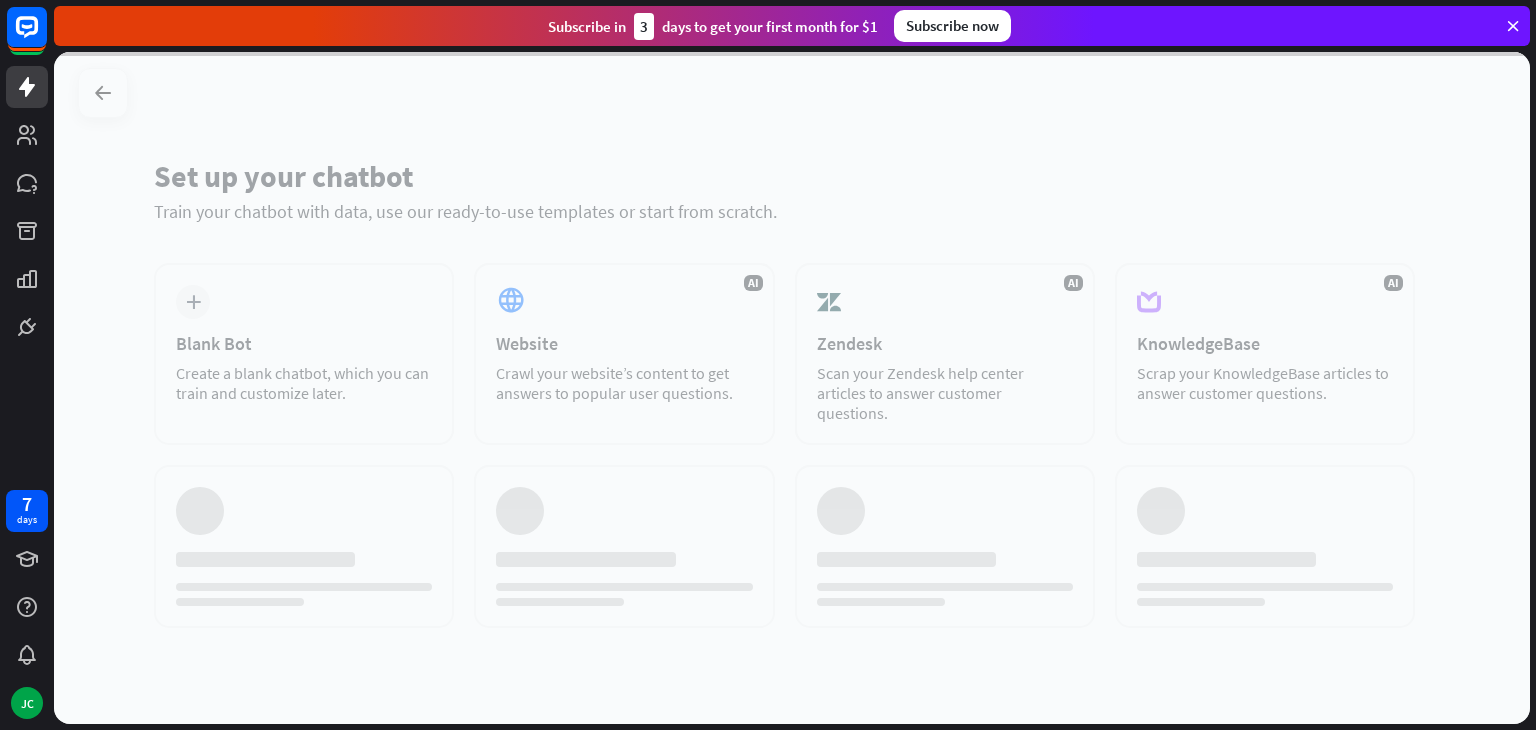 scroll, scrollTop: 0, scrollLeft: 0, axis: both 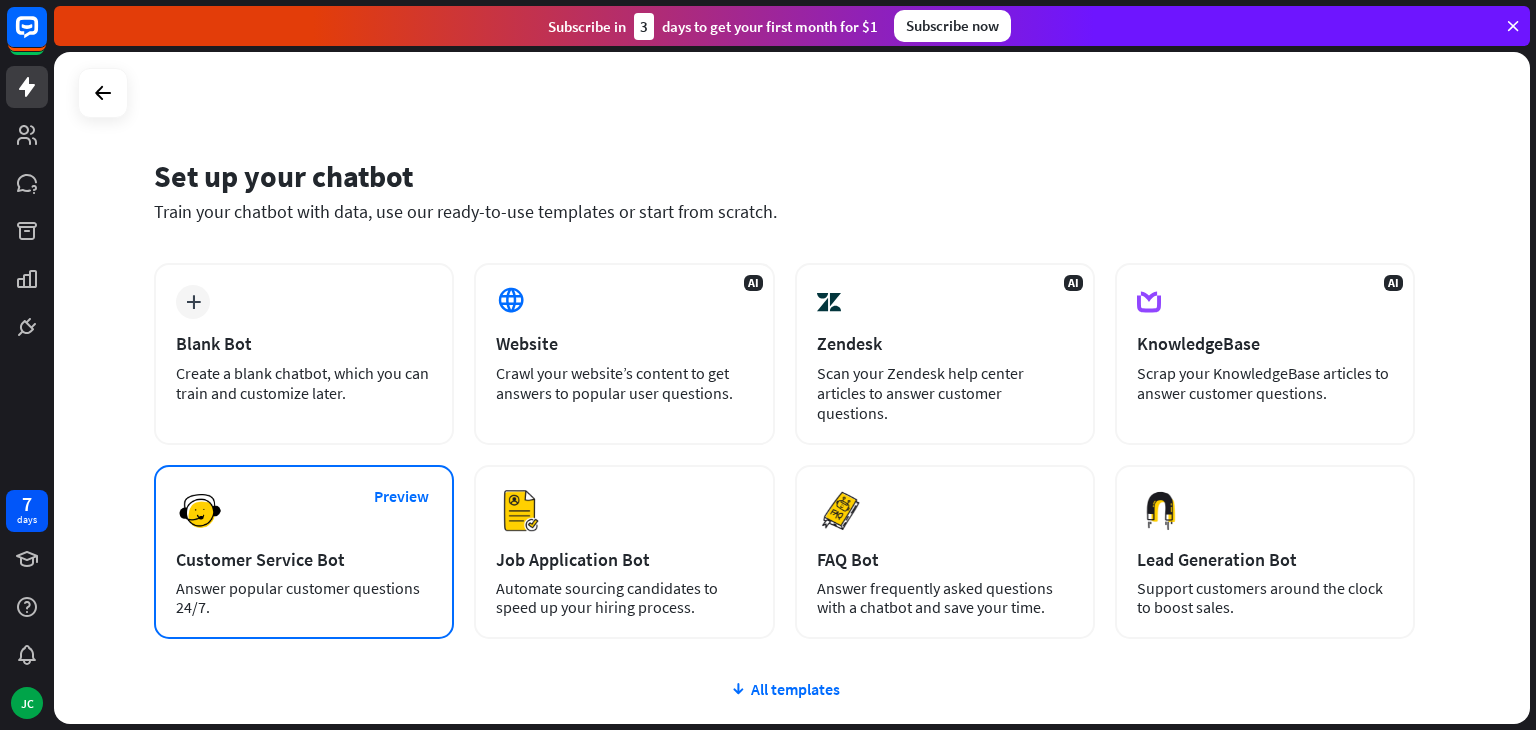 click on "Answer popular customer questions 24/7." at bounding box center (304, 598) 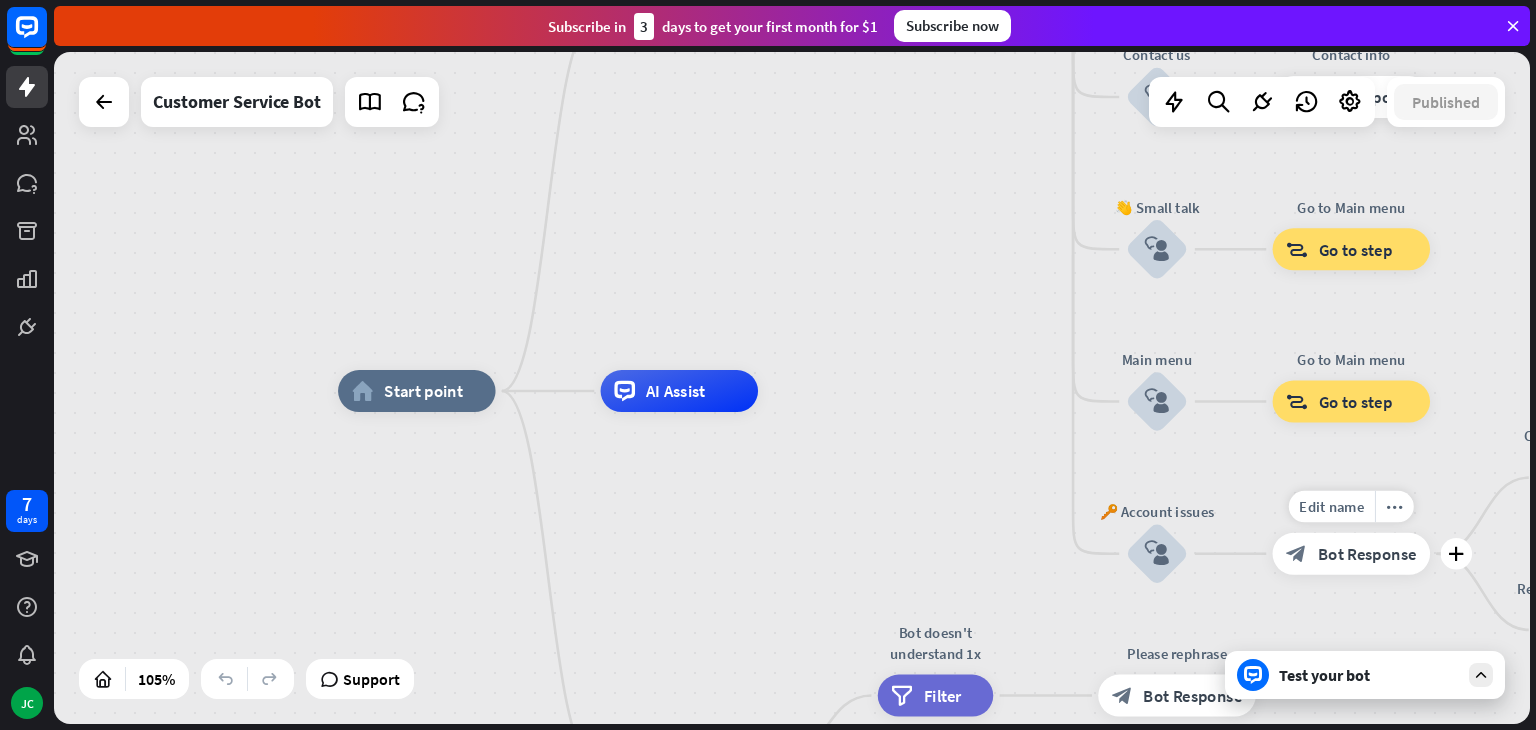 click on "block_bot_response   Bot Response" at bounding box center (1352, 554) 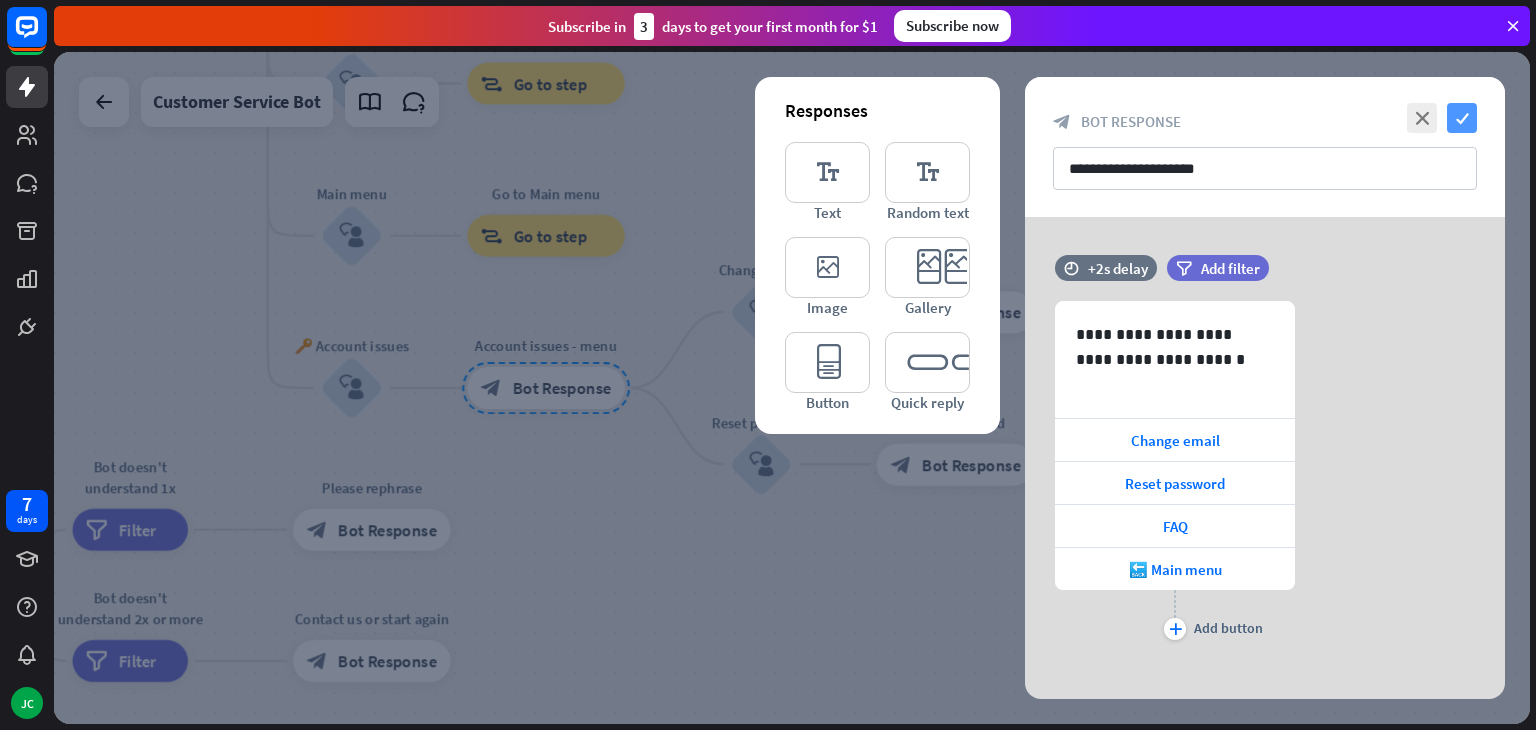 click on "check" at bounding box center [1462, 118] 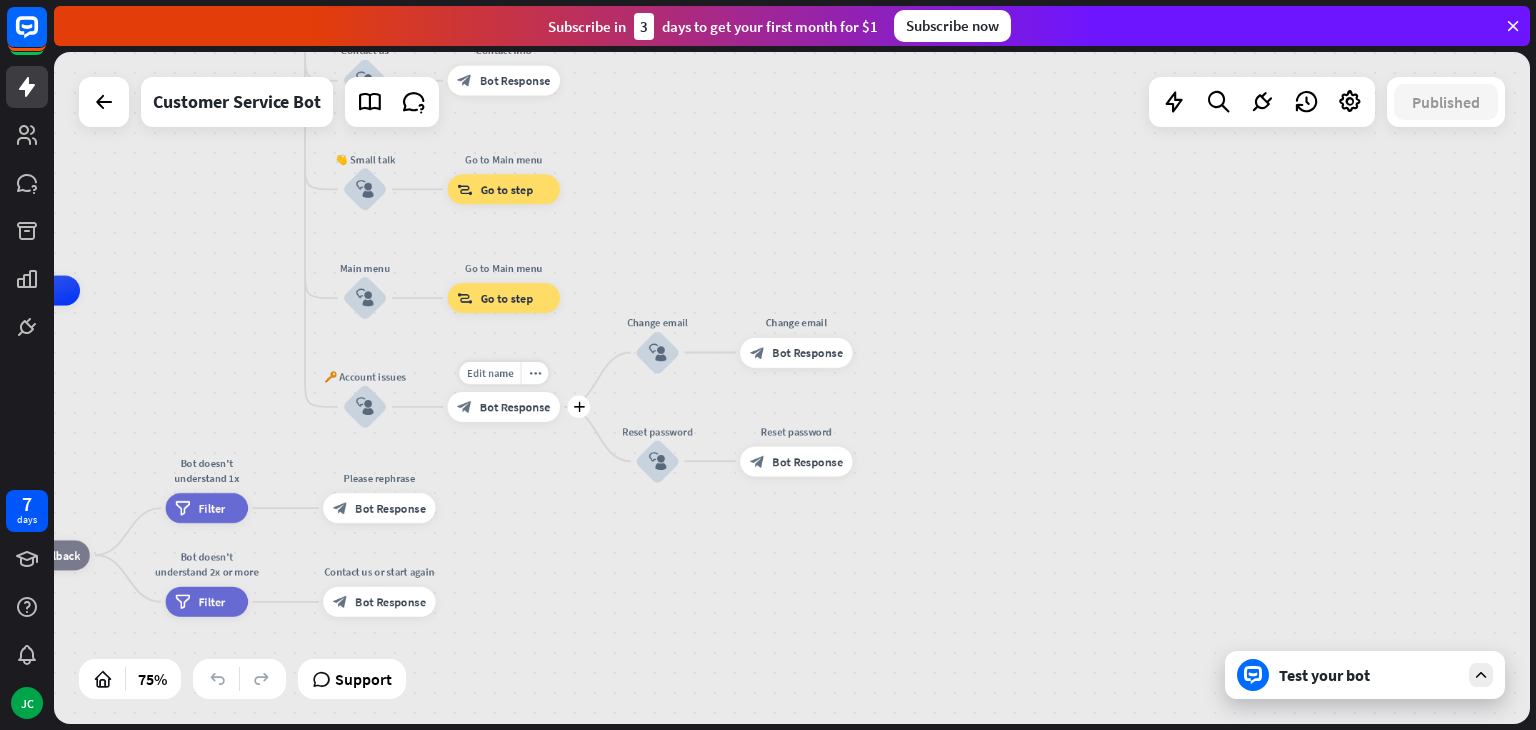 click on "Edit name   more_horiz         plus     block_bot_response   Bot Response" at bounding box center (504, 407) 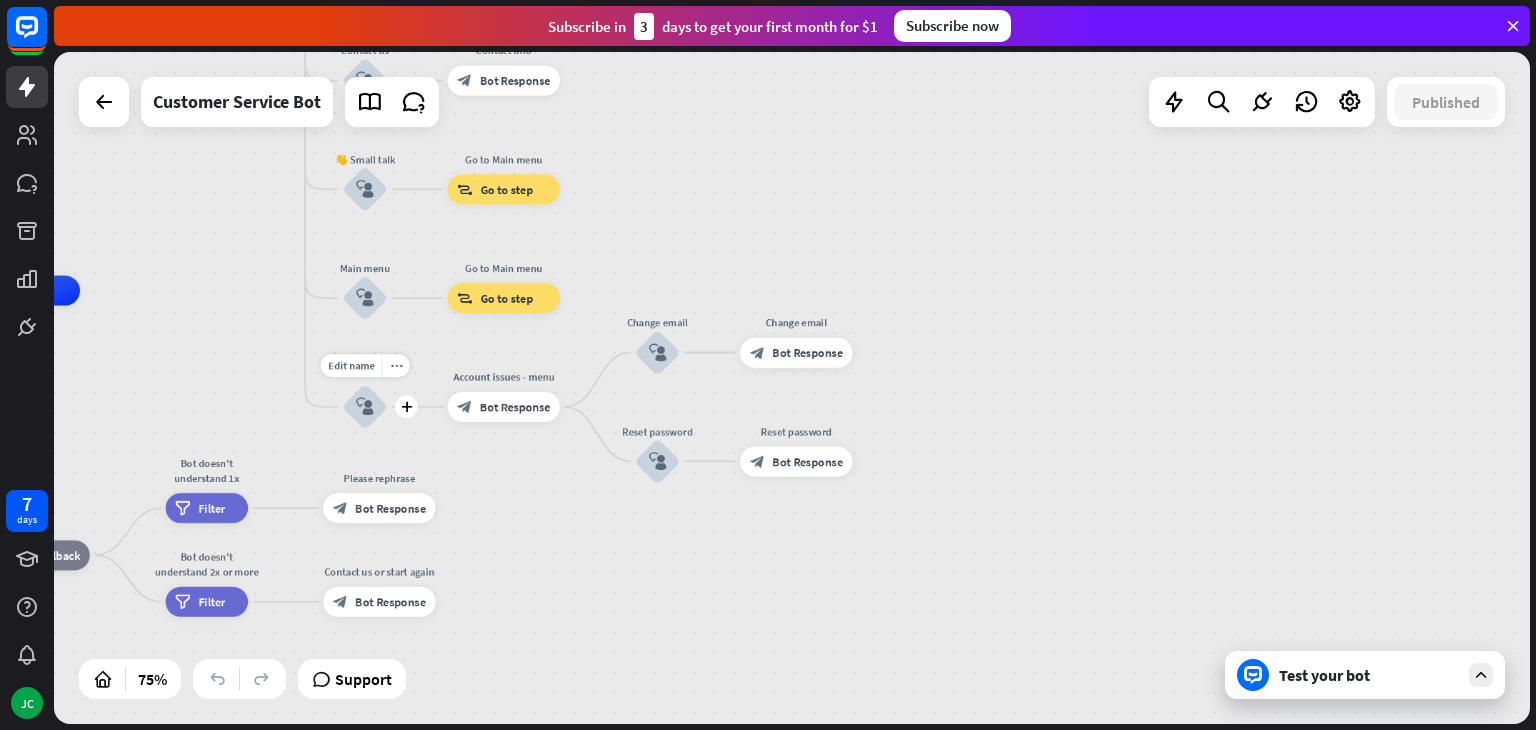 click on "block_user_input" at bounding box center (365, 406) 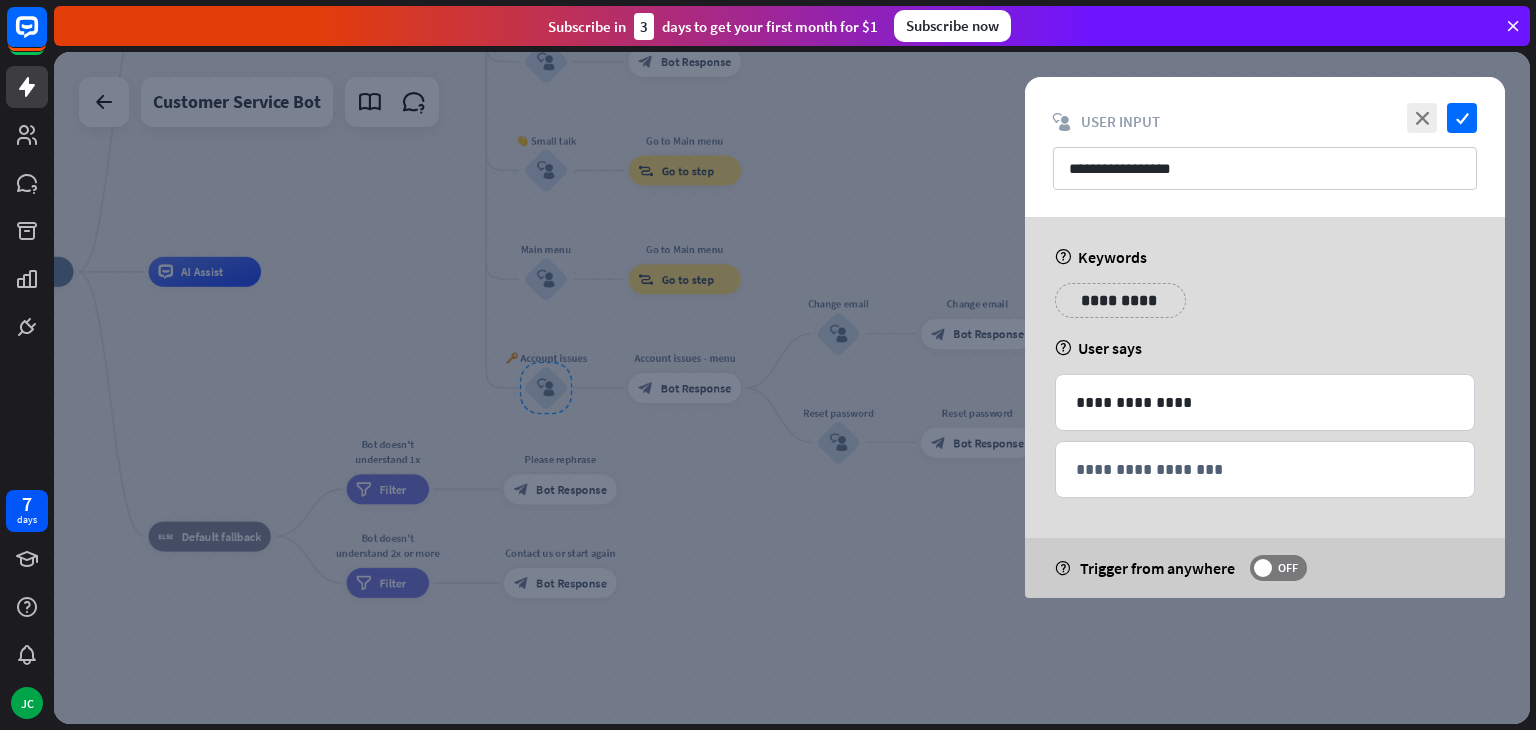 click on "close
check" at bounding box center [1439, 118] 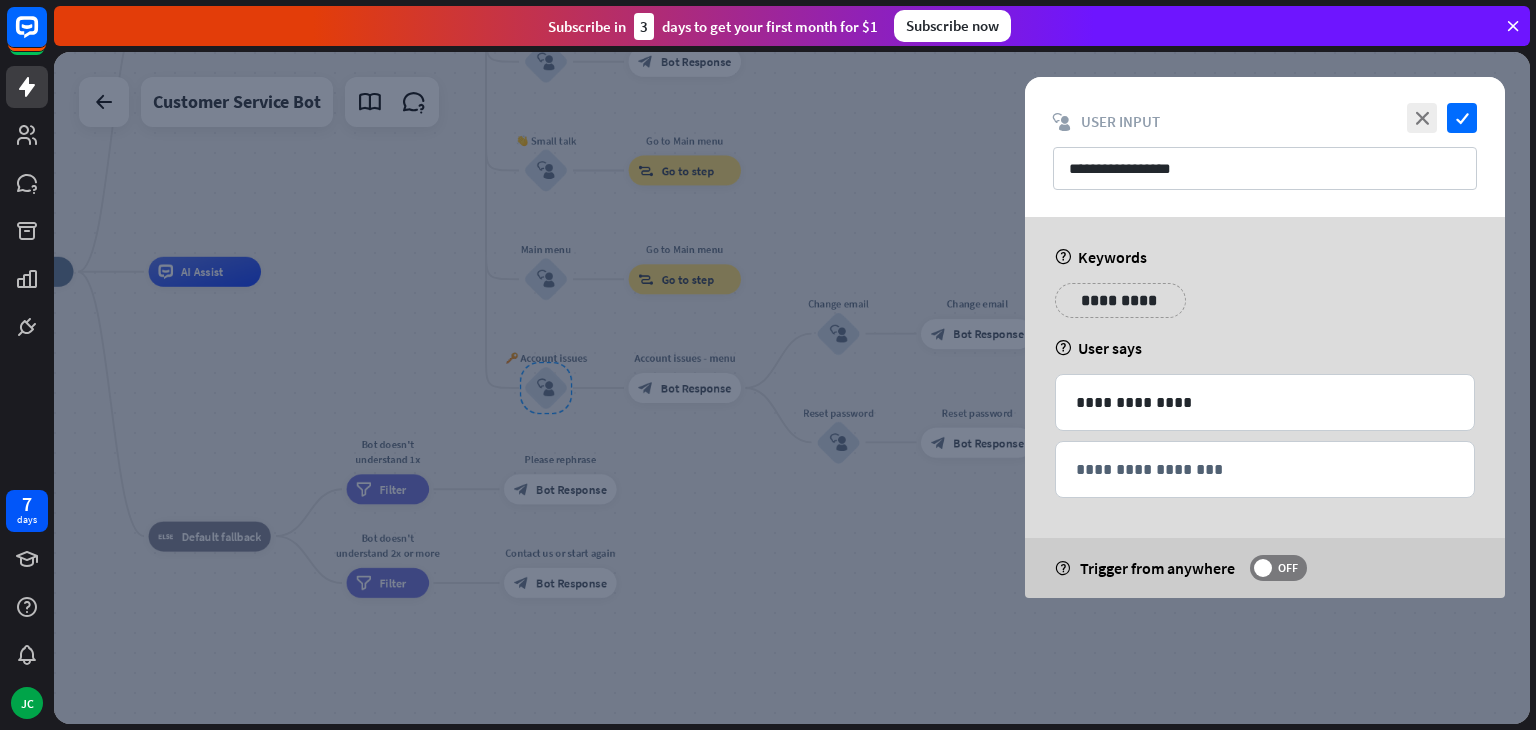 click on "close
check" at bounding box center [1439, 118] 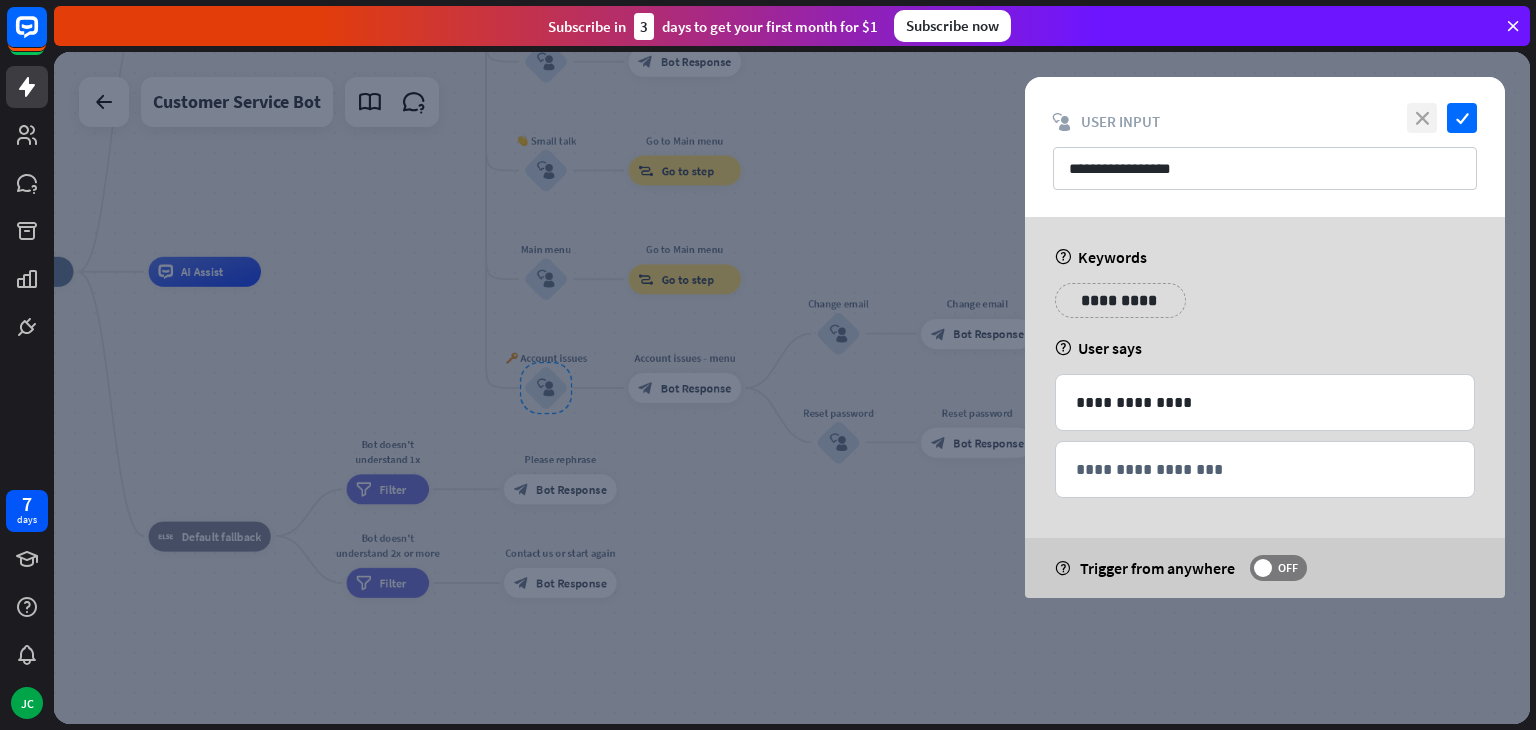 click on "close" at bounding box center (1422, 118) 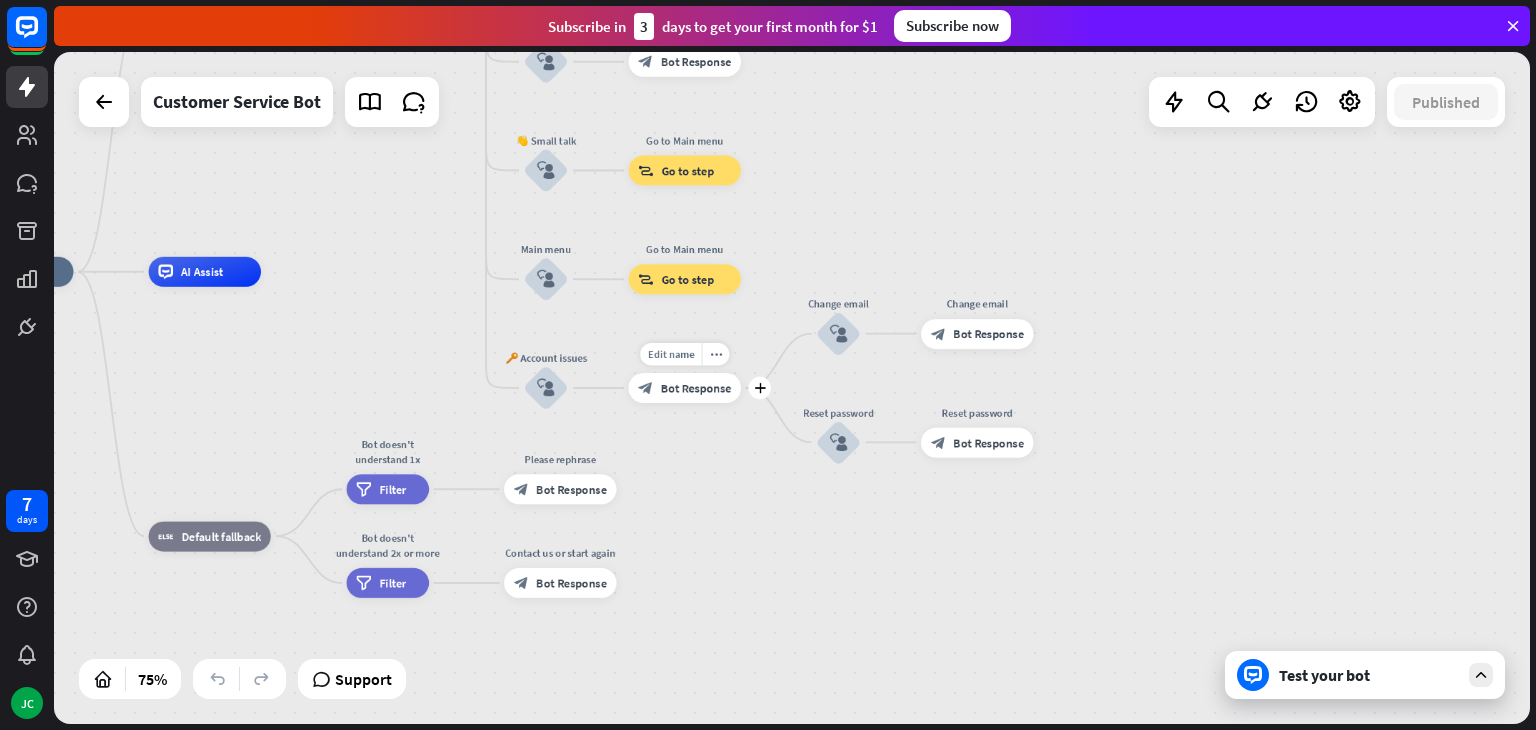 click on "Edit name   more_horiz         plus   Account issues - menu   block_bot_response   Bot Response" at bounding box center [685, 388] 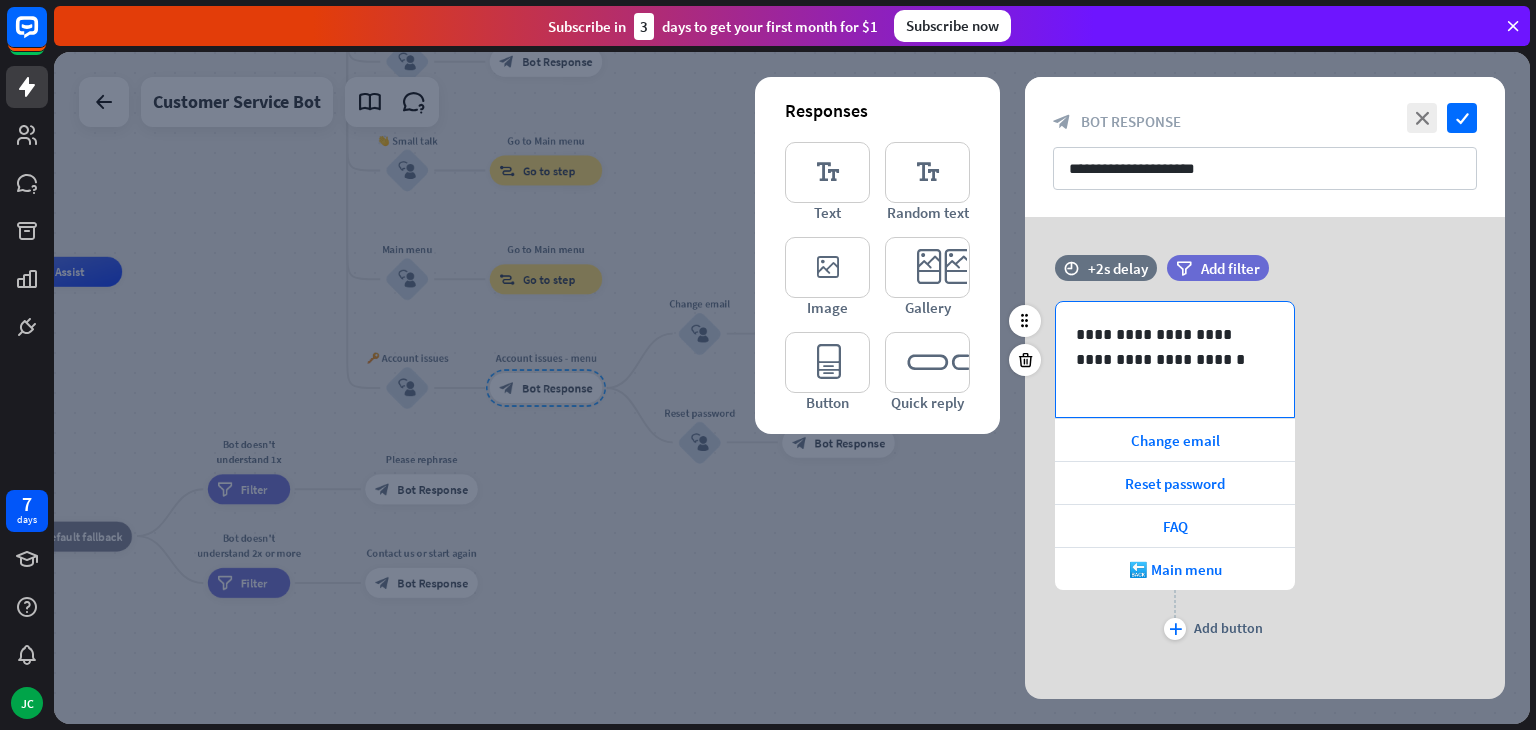 click on "**********" at bounding box center [1175, 347] 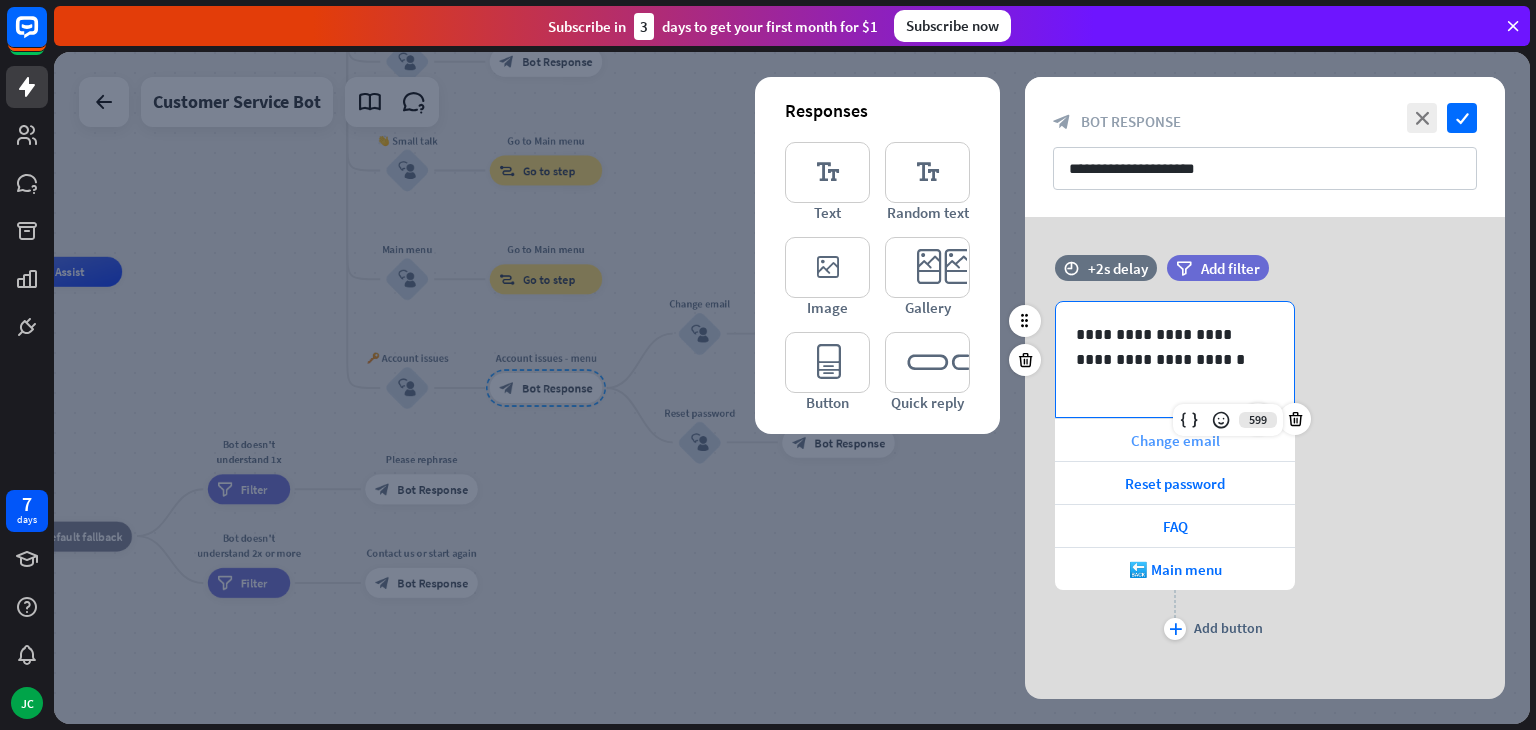 click on "Change email" at bounding box center (1175, 440) 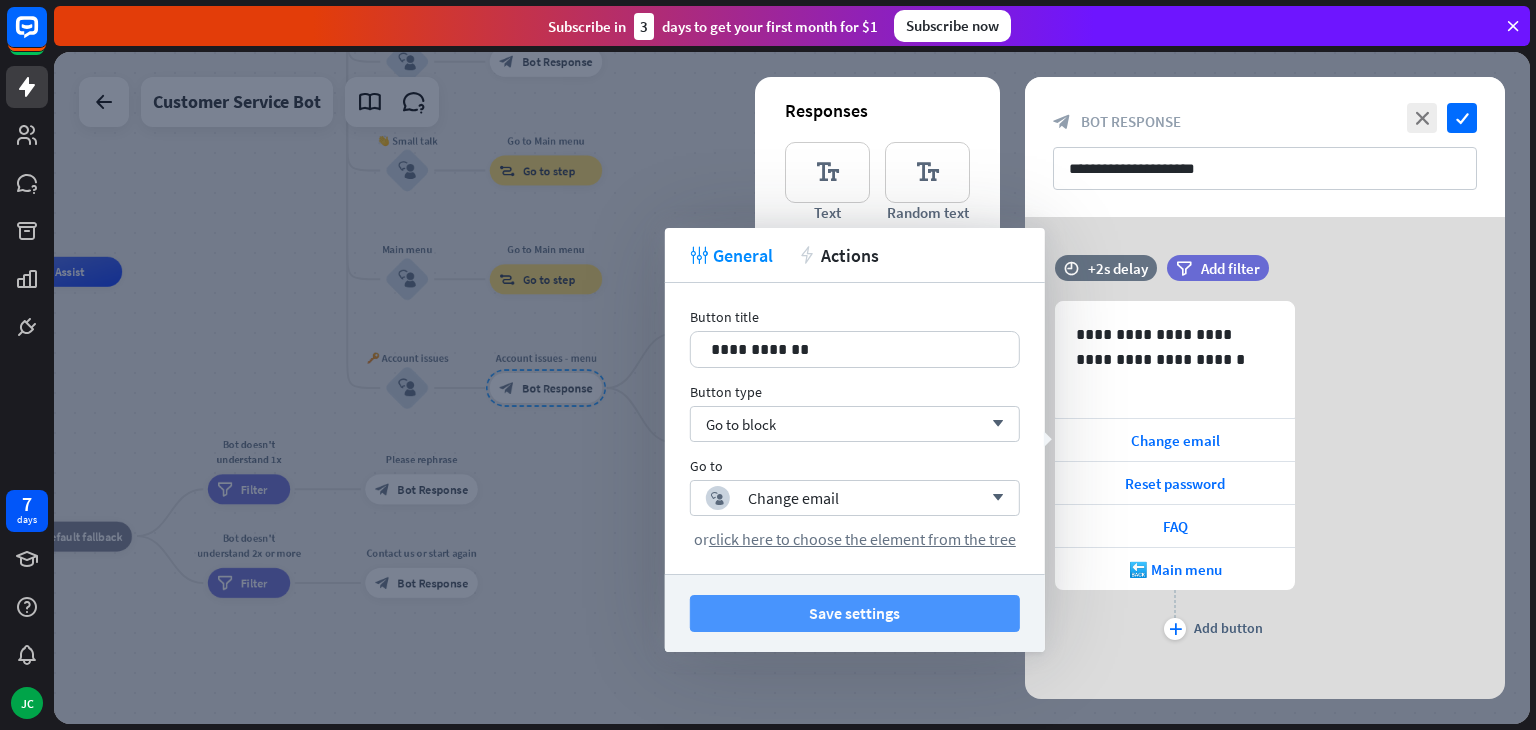click on "Save settings" at bounding box center (855, 613) 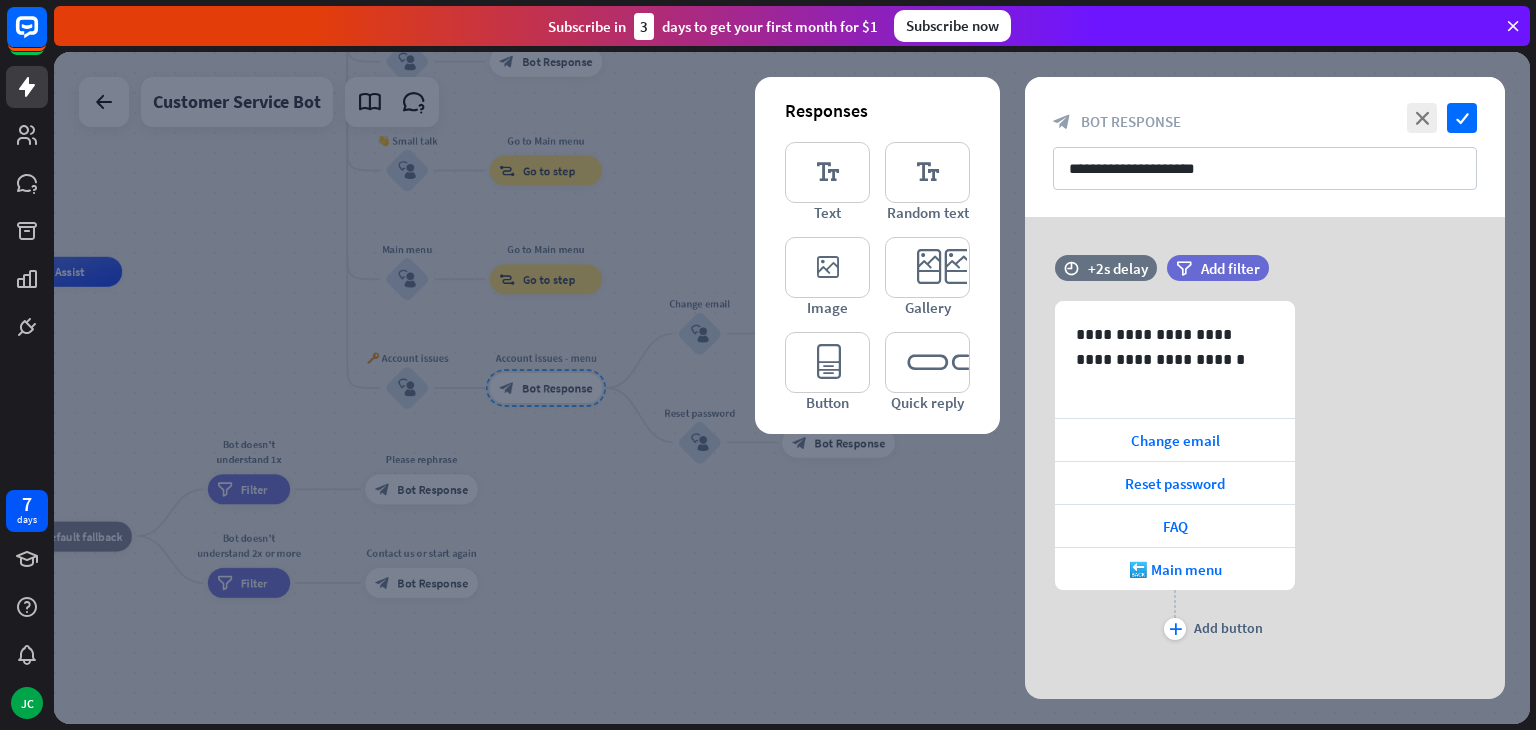 click at bounding box center (792, 388) 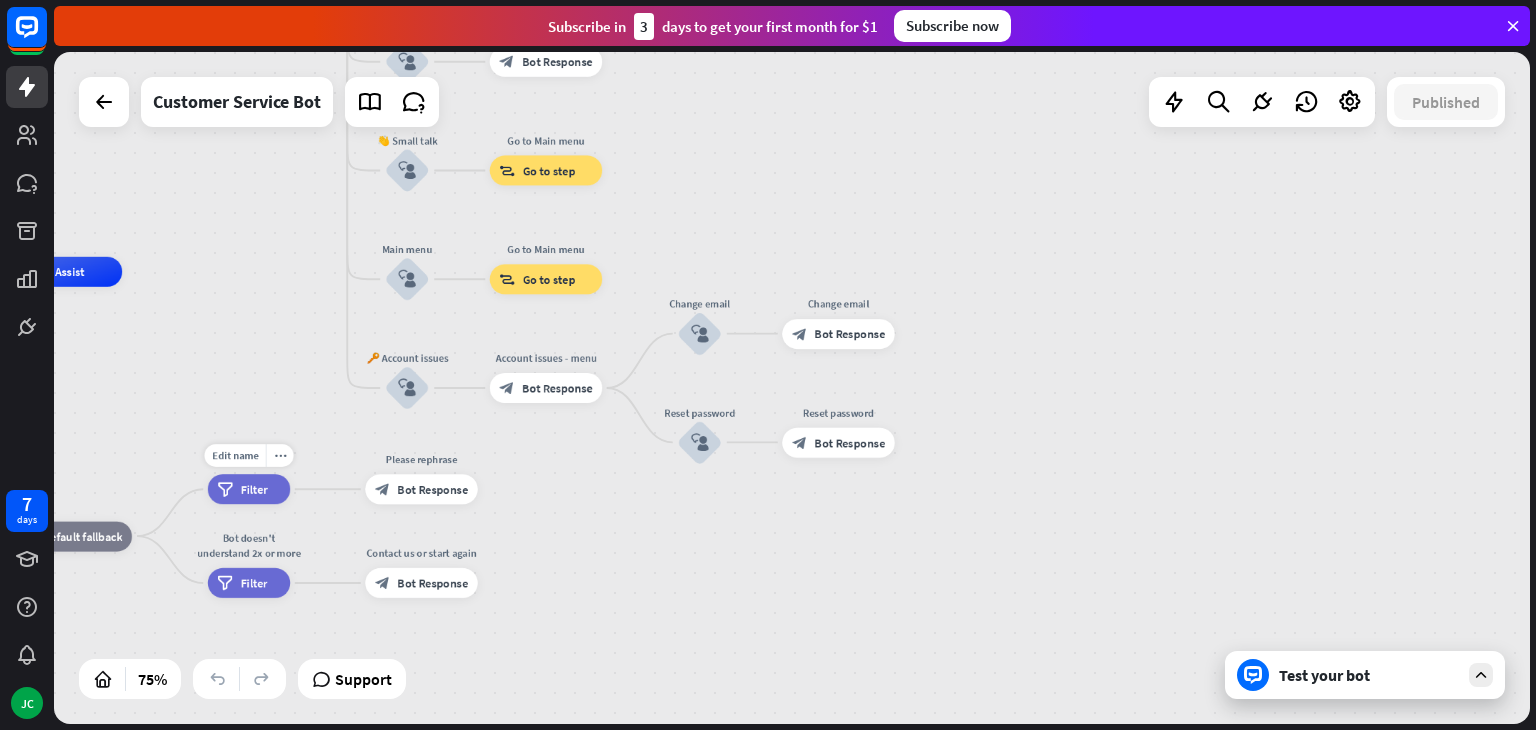 drag, startPoint x: 238, startPoint y: 437, endPoint x: 485, endPoint y: 353, distance: 260.8927 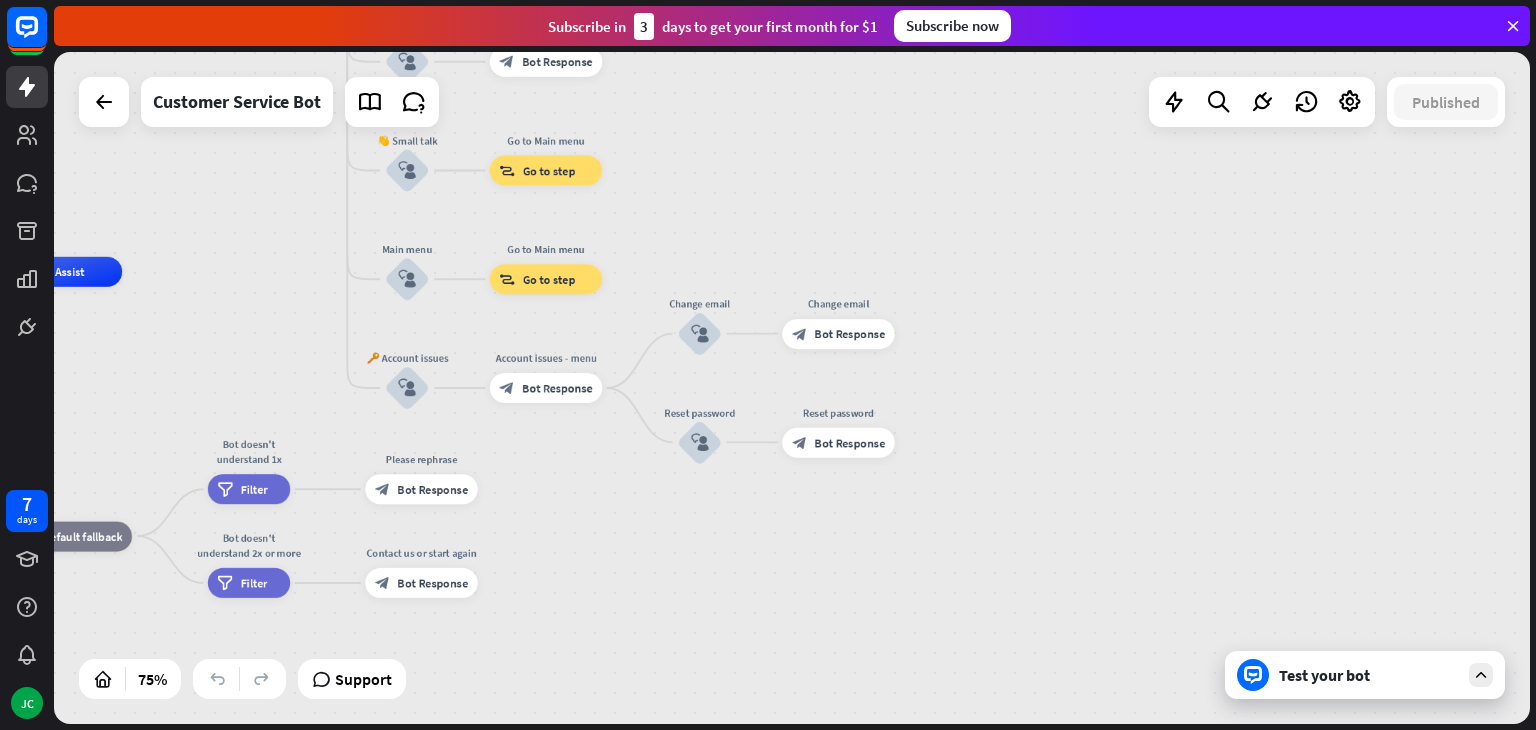 click on "home_2   Start point                 Welcome message   block_bot_response   Bot Response                 🔙 Main menu   block_bot_response   Bot Response                 Our offer   block_user_input                 Select product category   block_bot_response   Bot Response                 ❓ Question   block_user_input                 How can I help you?   block_bot_response   Bot Response                 FAQ   block_user_input                 Type your question   block_bot_response   Bot Response                 Popular questions   block_faq                 Feedback   block_user_input                 Feedback flow   builder_tree   Flow                 Newsletter   block_user_input                 Newsletter flow   builder_tree   Flow                 Contact us   block_user_input                 Contact info   block_bot_response   Bot Response                 👋 Small talk   block_user_input                 Go to Main menu   block_goto   Go to step                 Main menu" at bounding box center [792, 388] 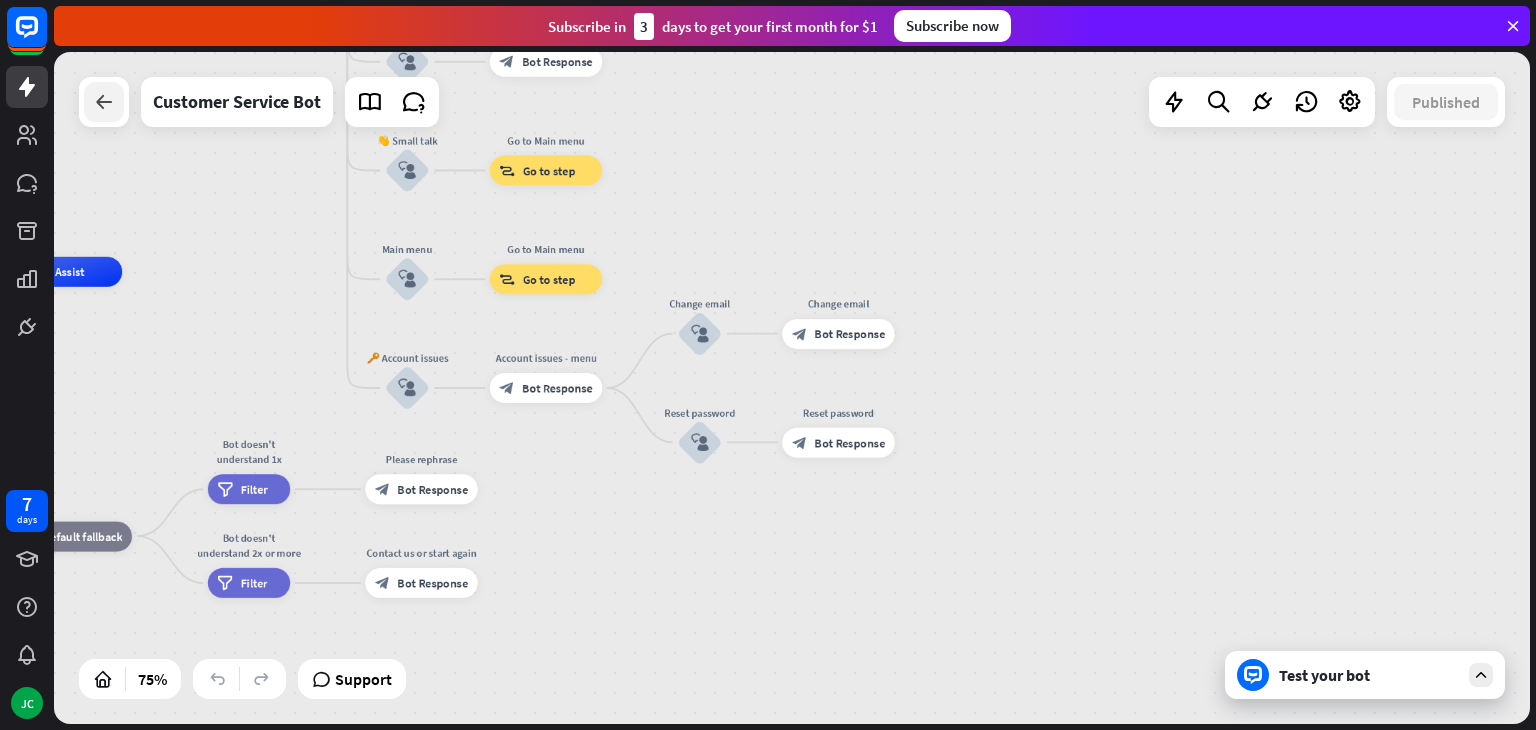 click at bounding box center [104, 102] 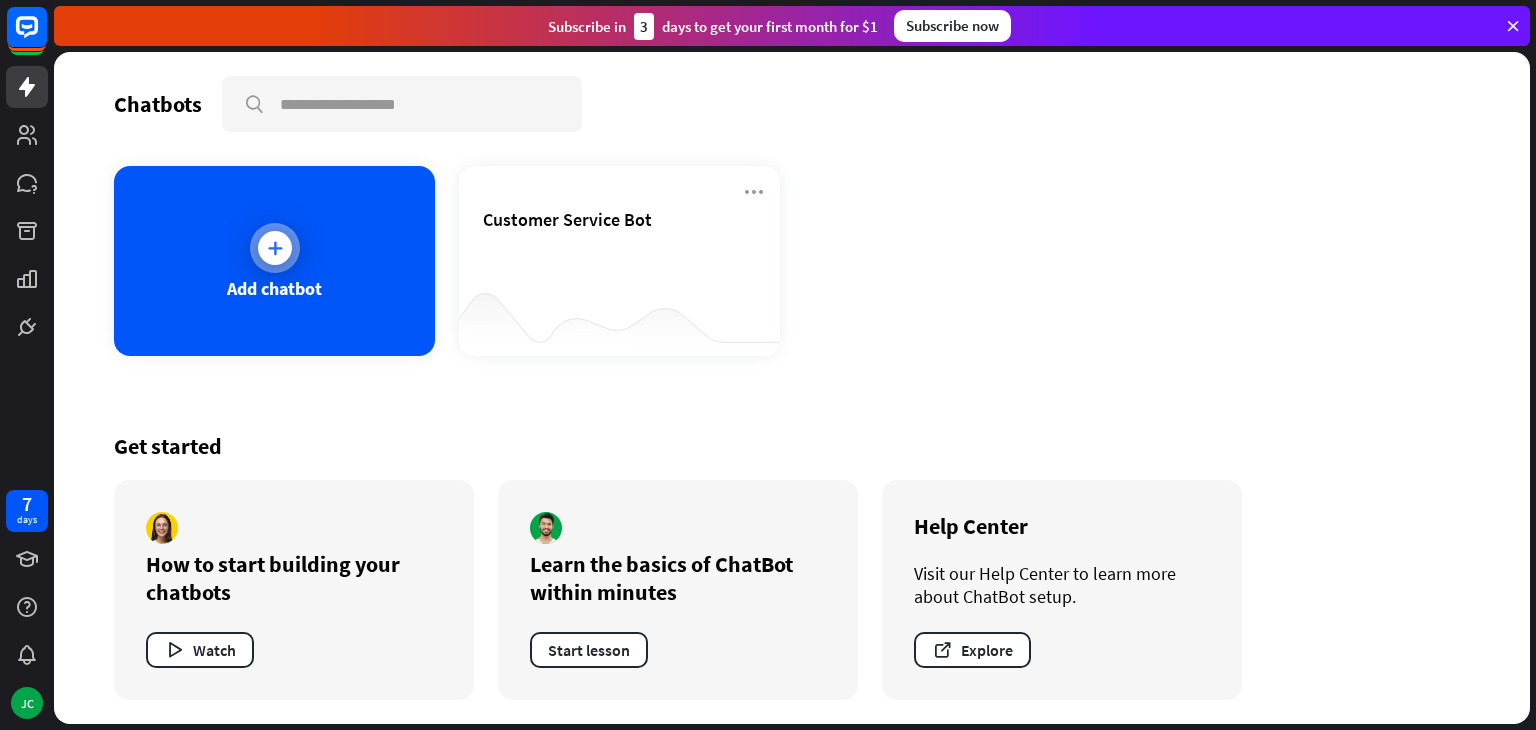 click on "Add chatbot" at bounding box center (274, 288) 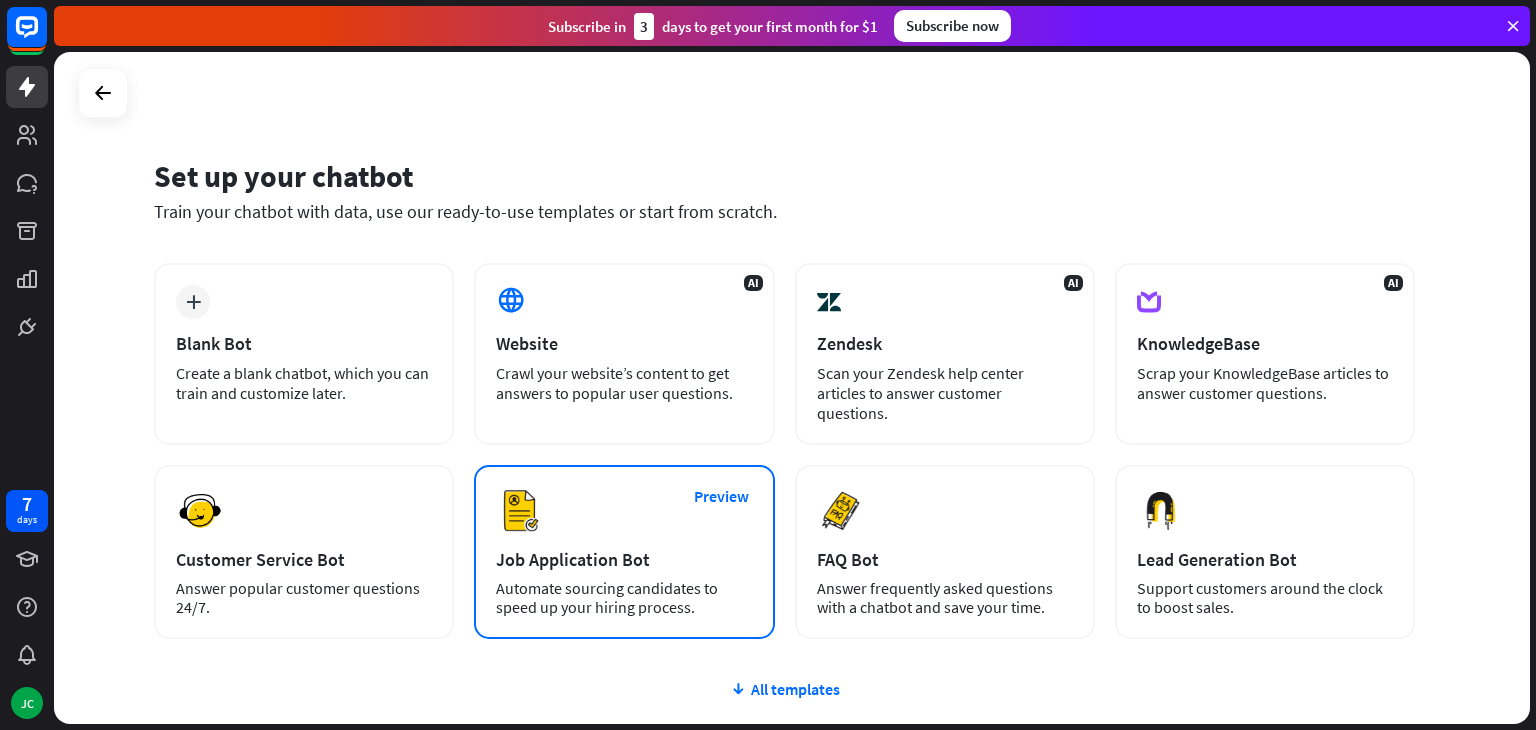 click on "Preview
Job Application Bot
Automate sourcing candidates to speed up your hiring process." at bounding box center (624, 552) 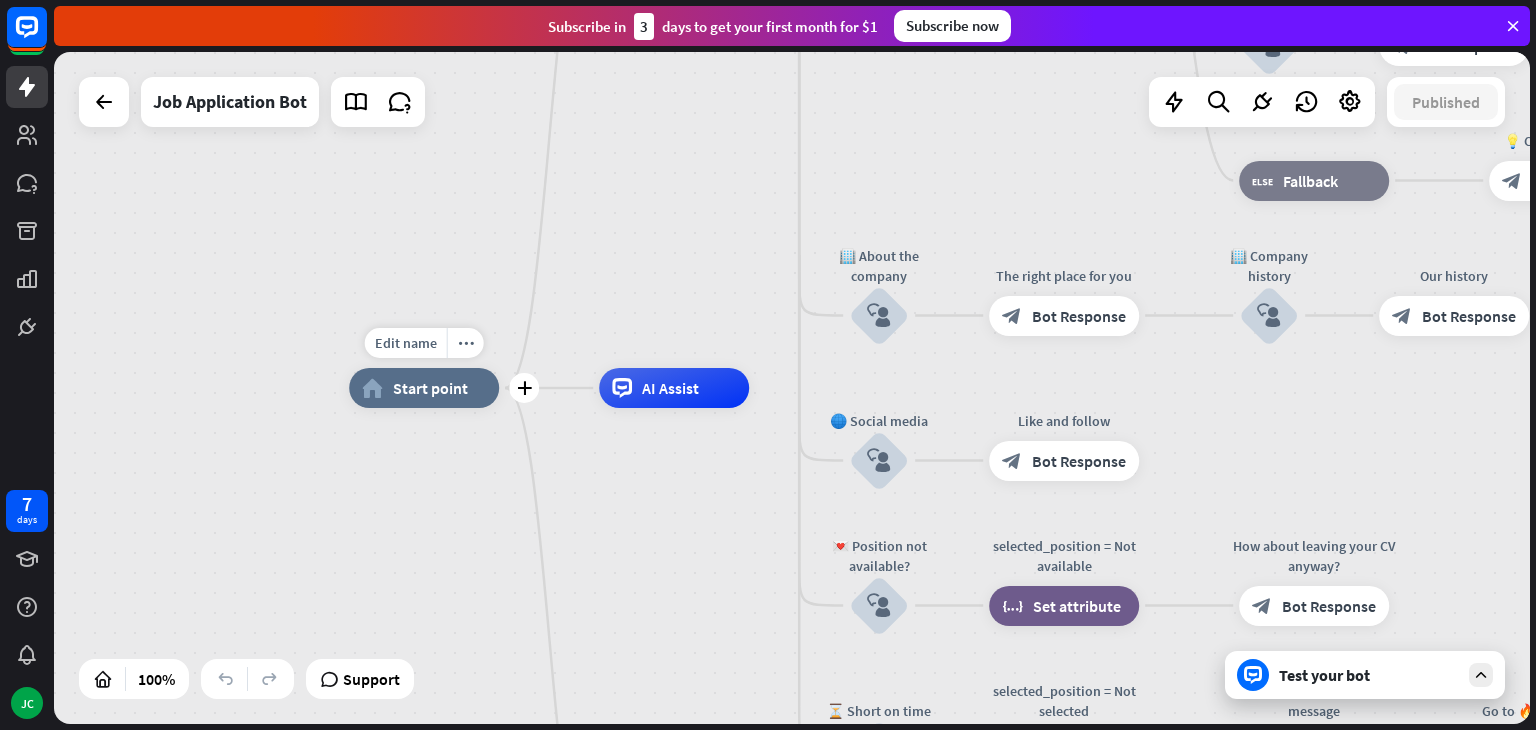 click on "Start point" at bounding box center (430, 388) 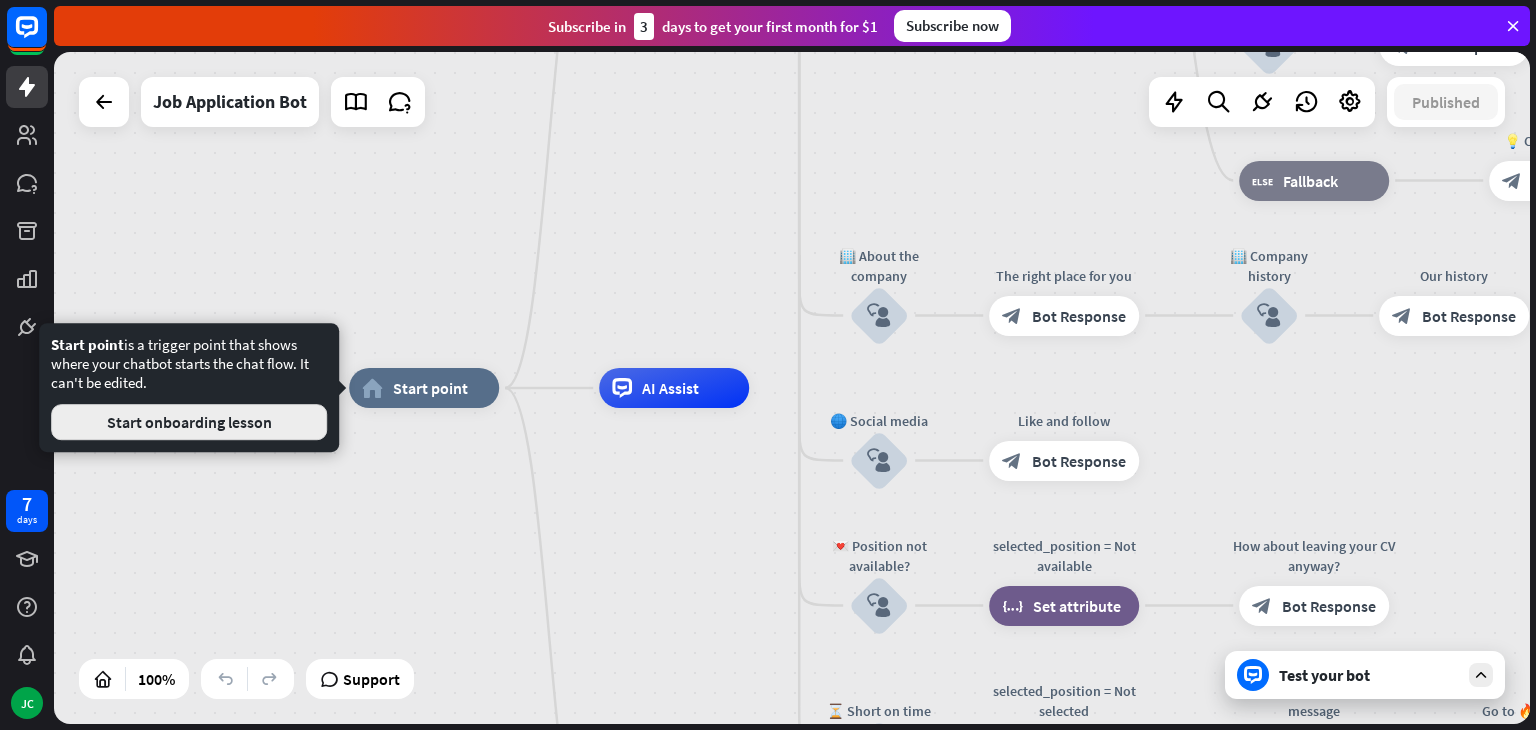 click on "Start onboarding lesson" at bounding box center [189, 422] 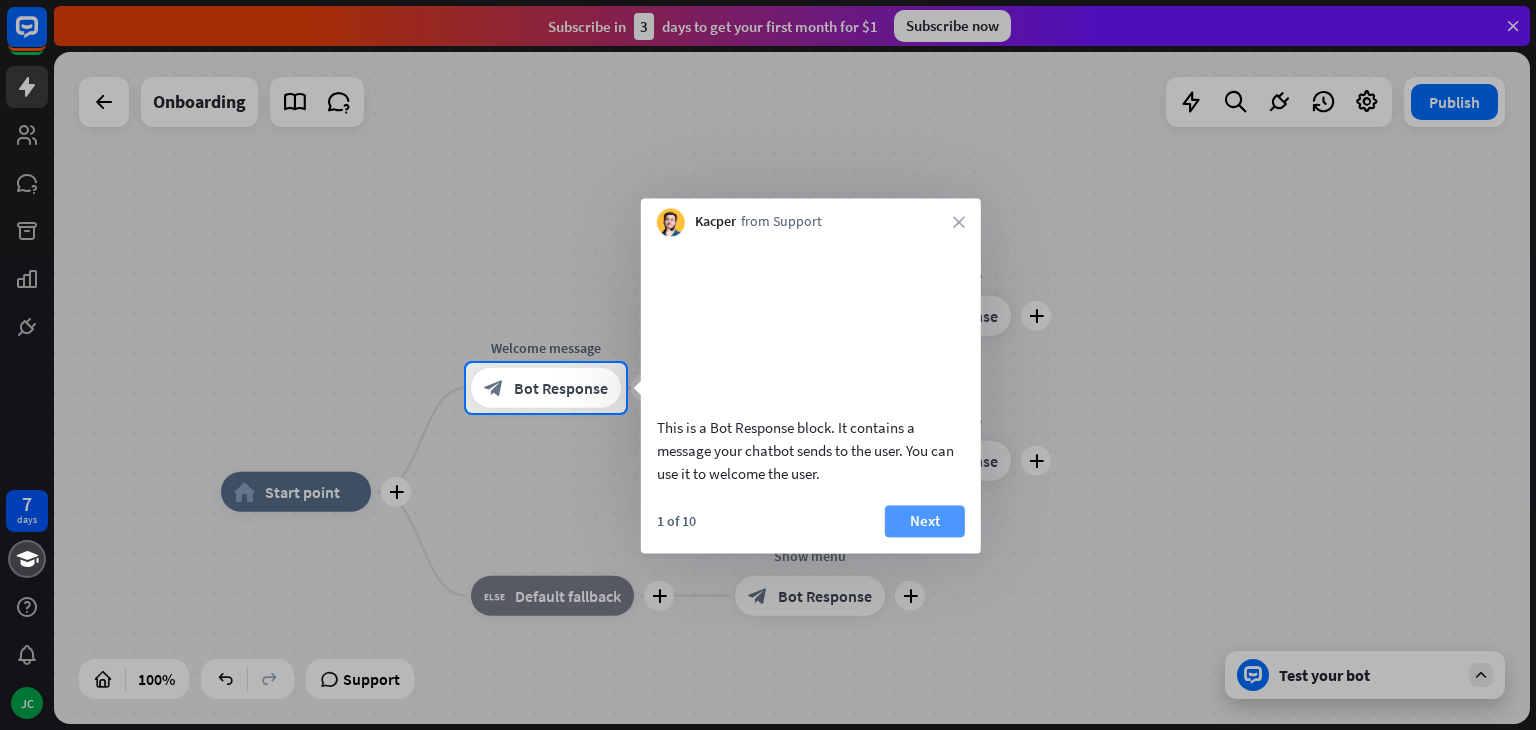 click on "Next" at bounding box center [925, 521] 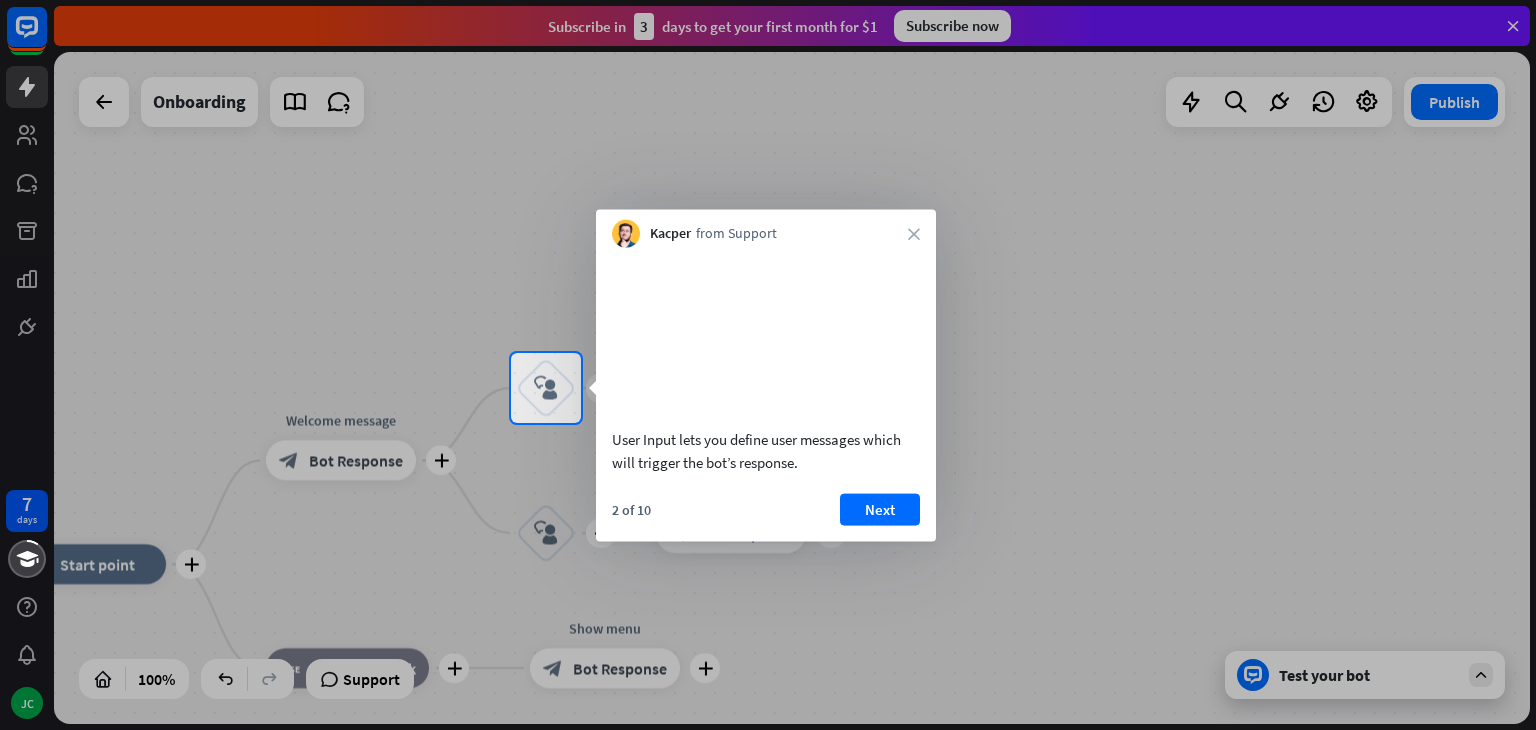 click on "Next" at bounding box center (880, 509) 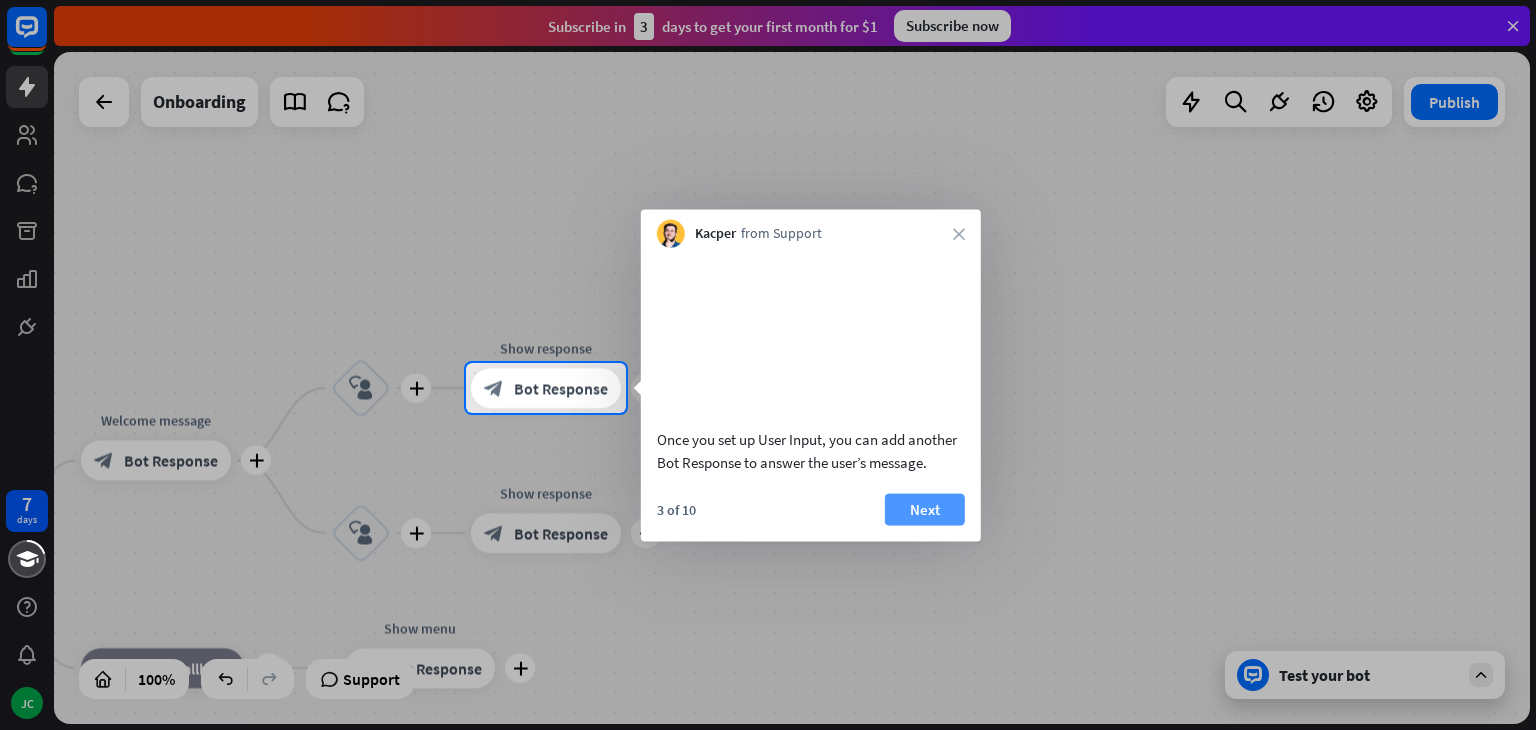 click on "Next" at bounding box center (925, 509) 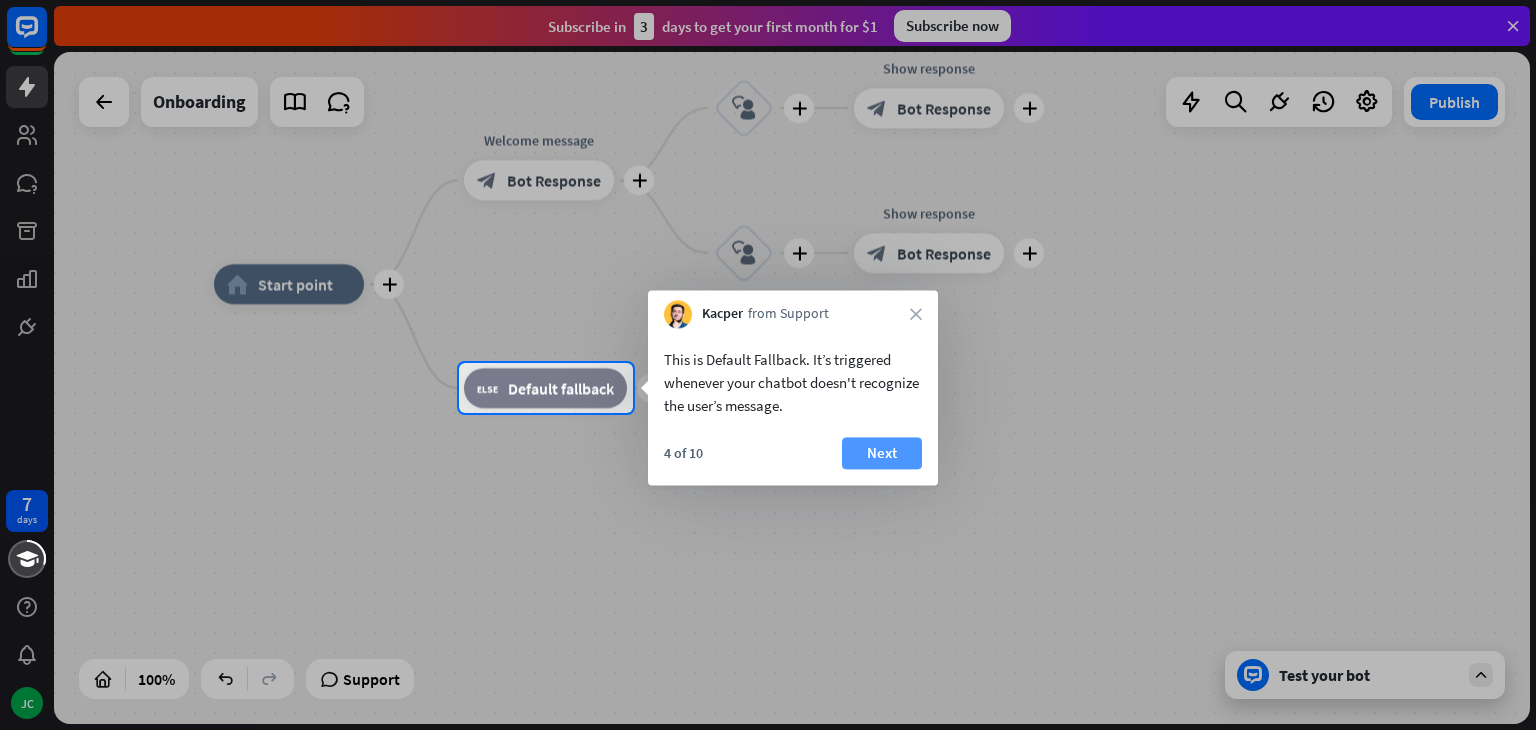 click on "Next" at bounding box center [882, 453] 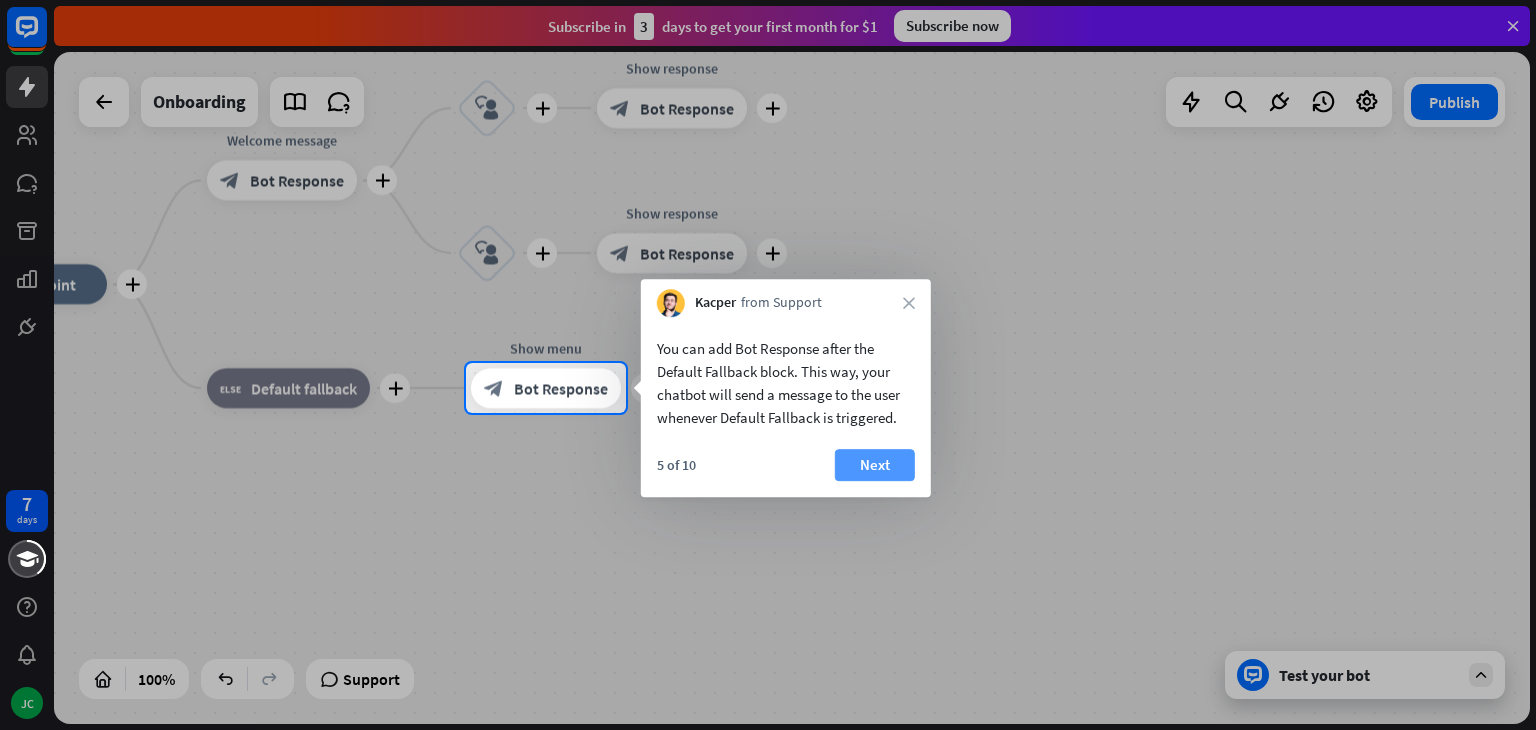 click on "Next" at bounding box center [875, 465] 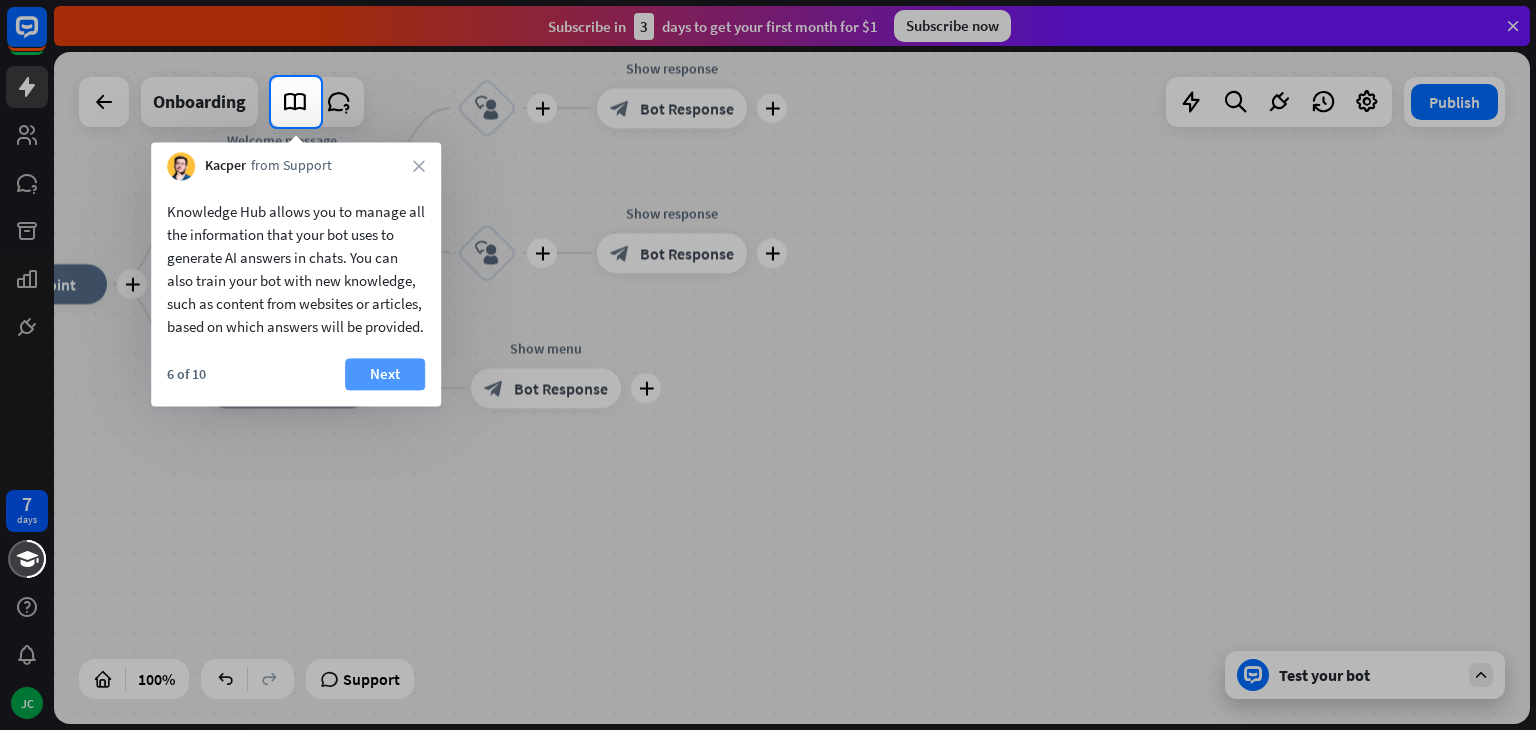 click on "Next" at bounding box center [385, 374] 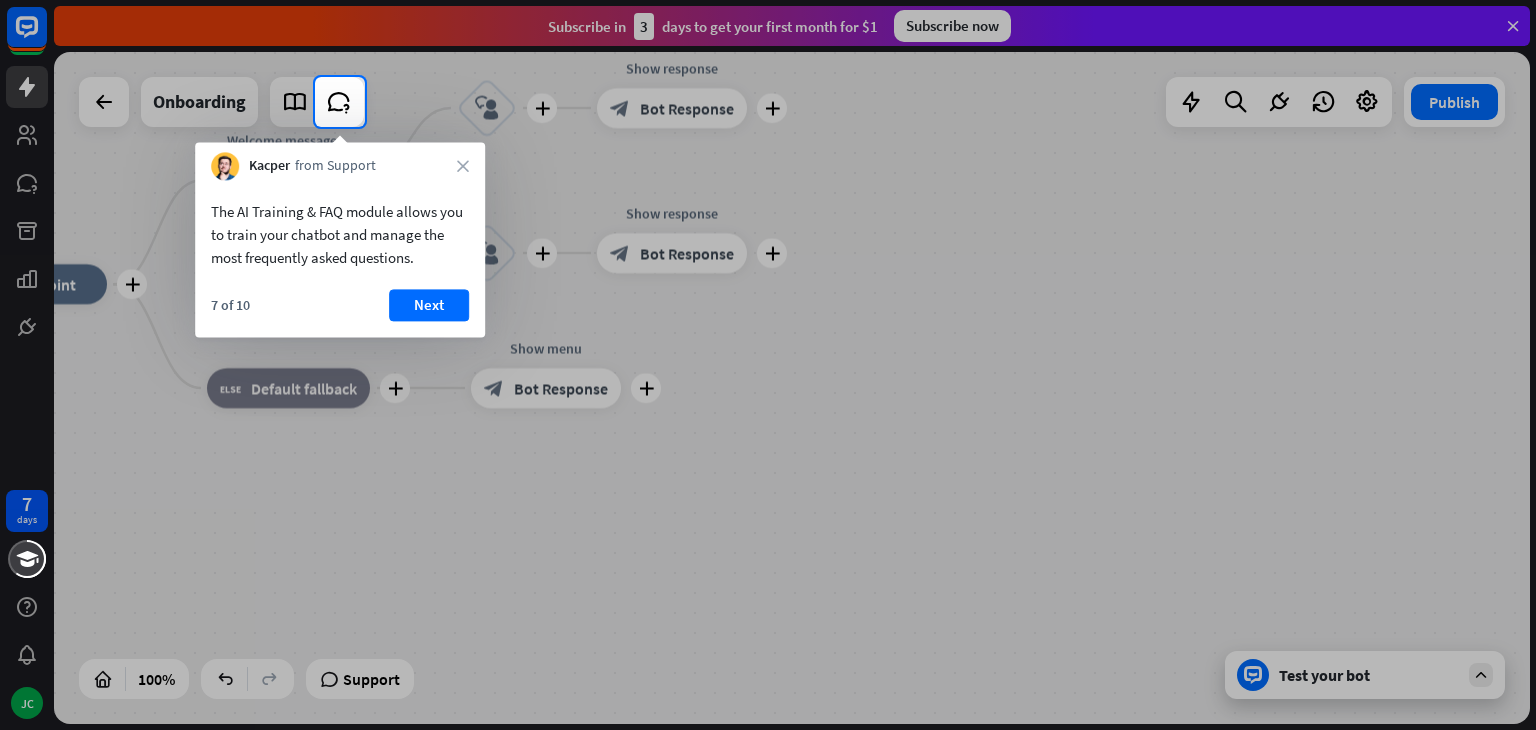 click at bounding box center [768, 428] 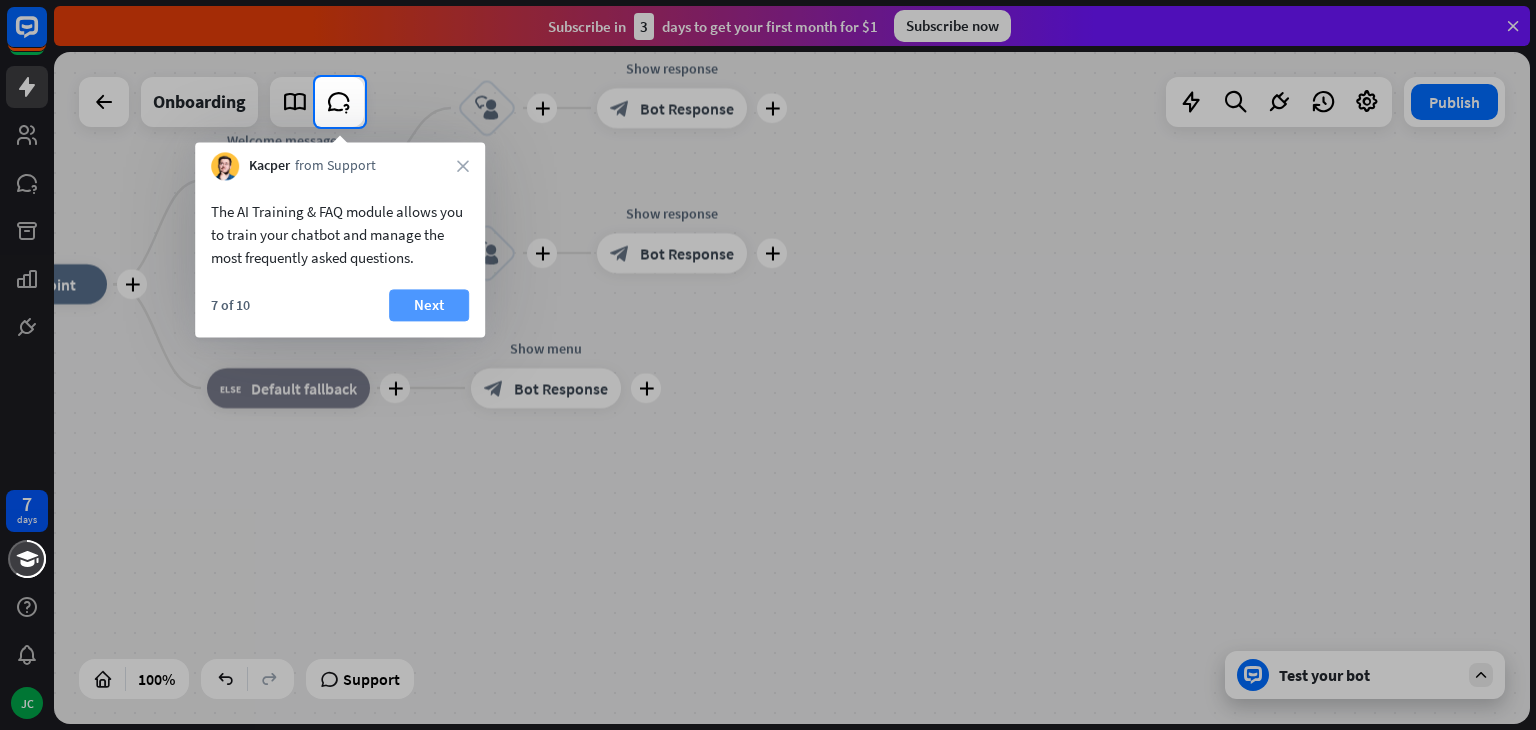 click on "Next" at bounding box center (429, 305) 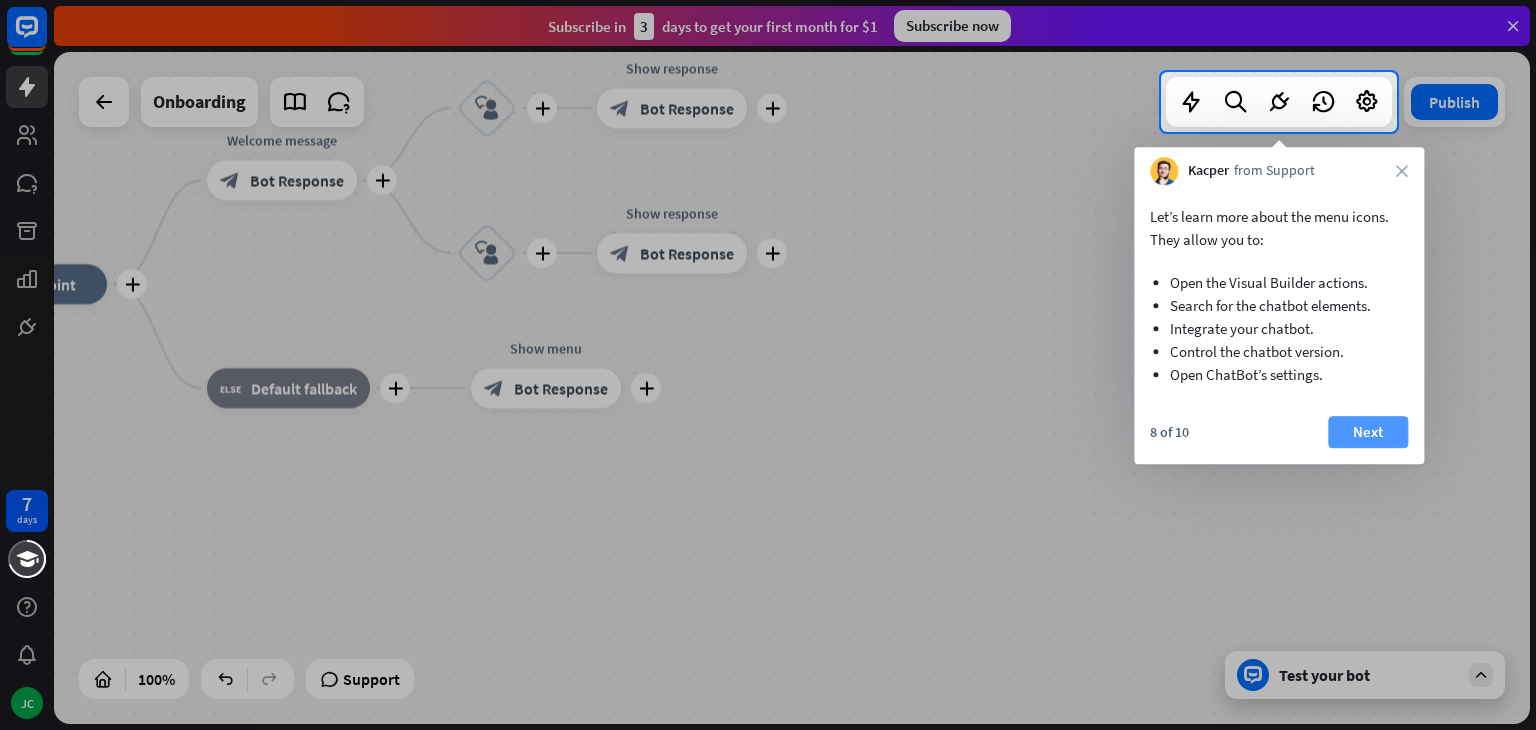 click on "Next" at bounding box center (1368, 432) 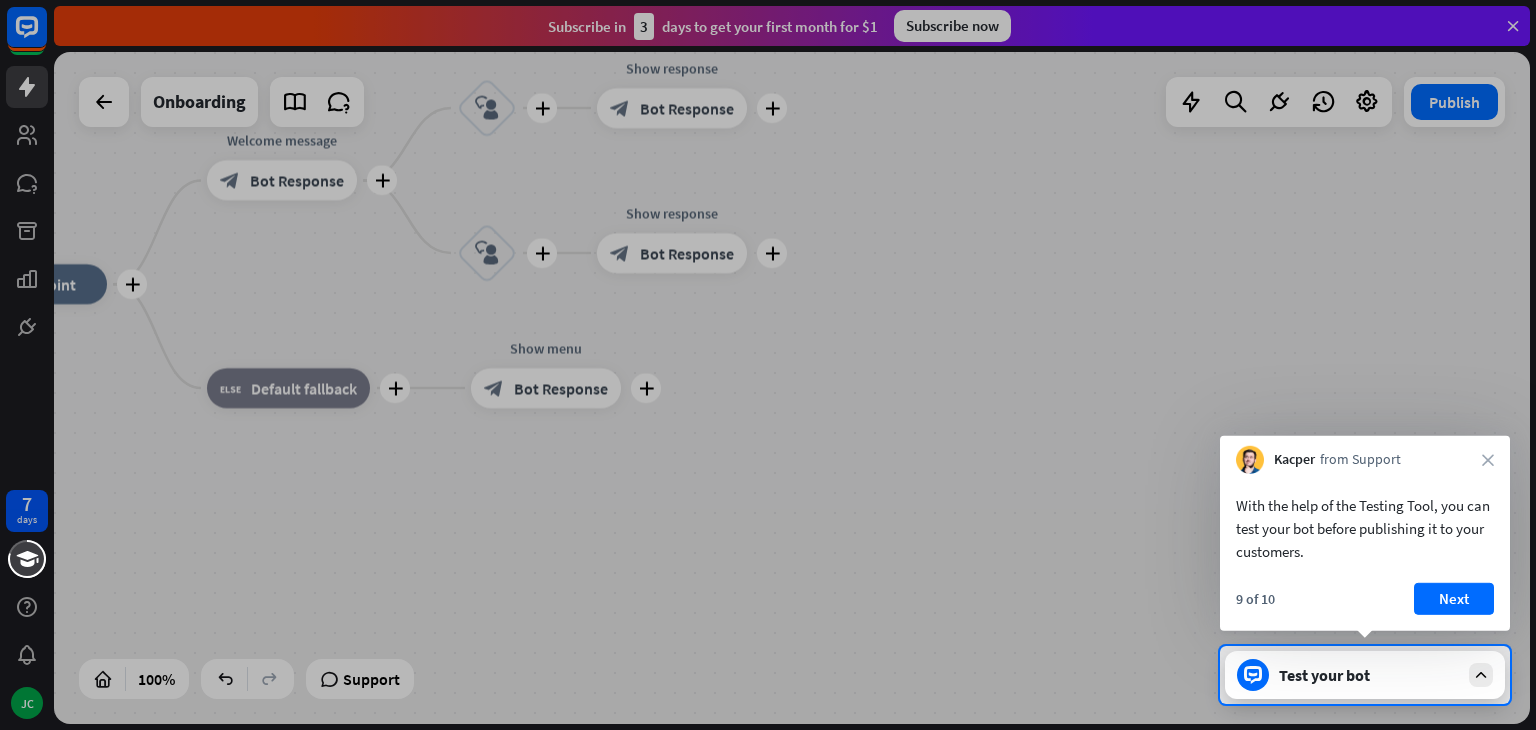 drag, startPoint x: 1420, startPoint y: 694, endPoint x: 1400, endPoint y: 670, distance: 31.241 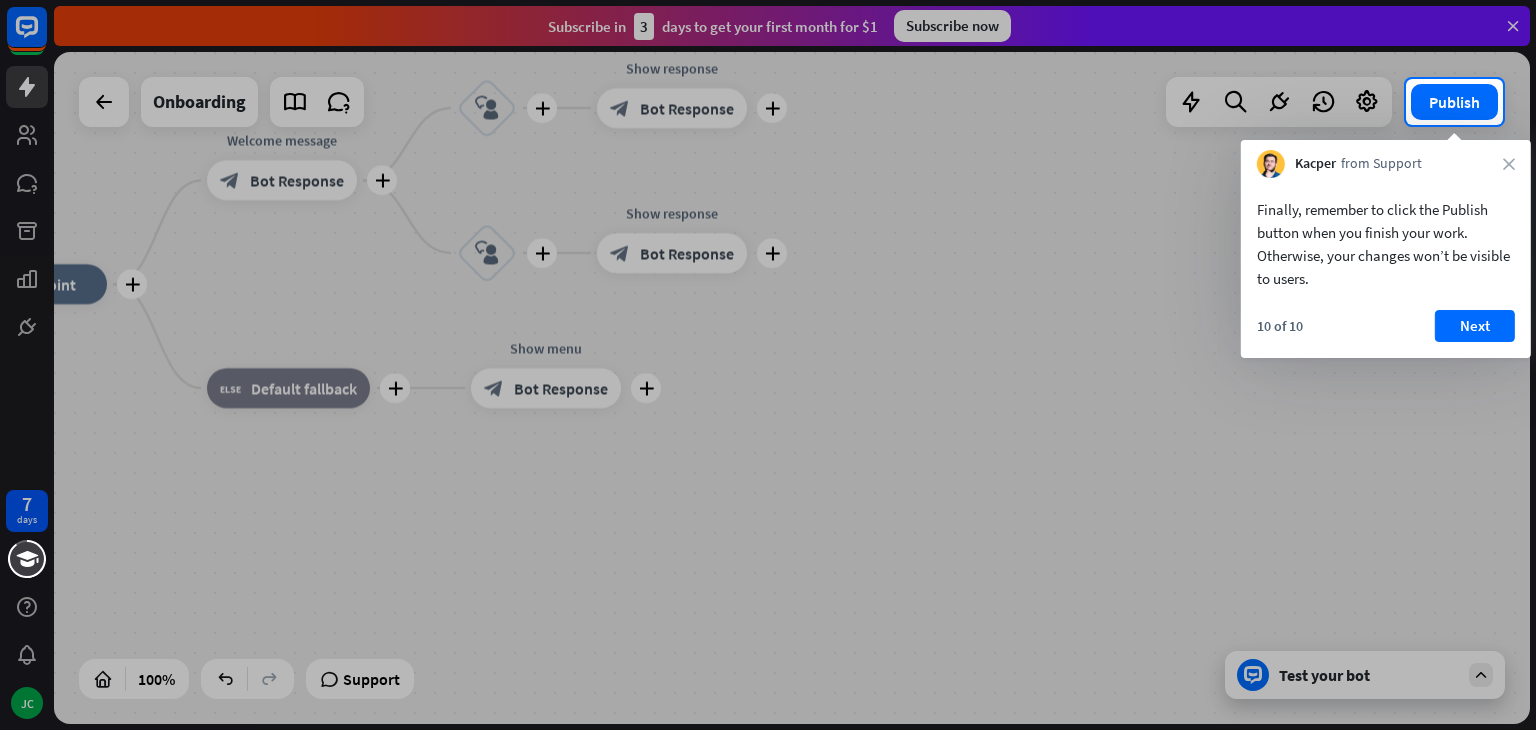 click at bounding box center (768, 427) 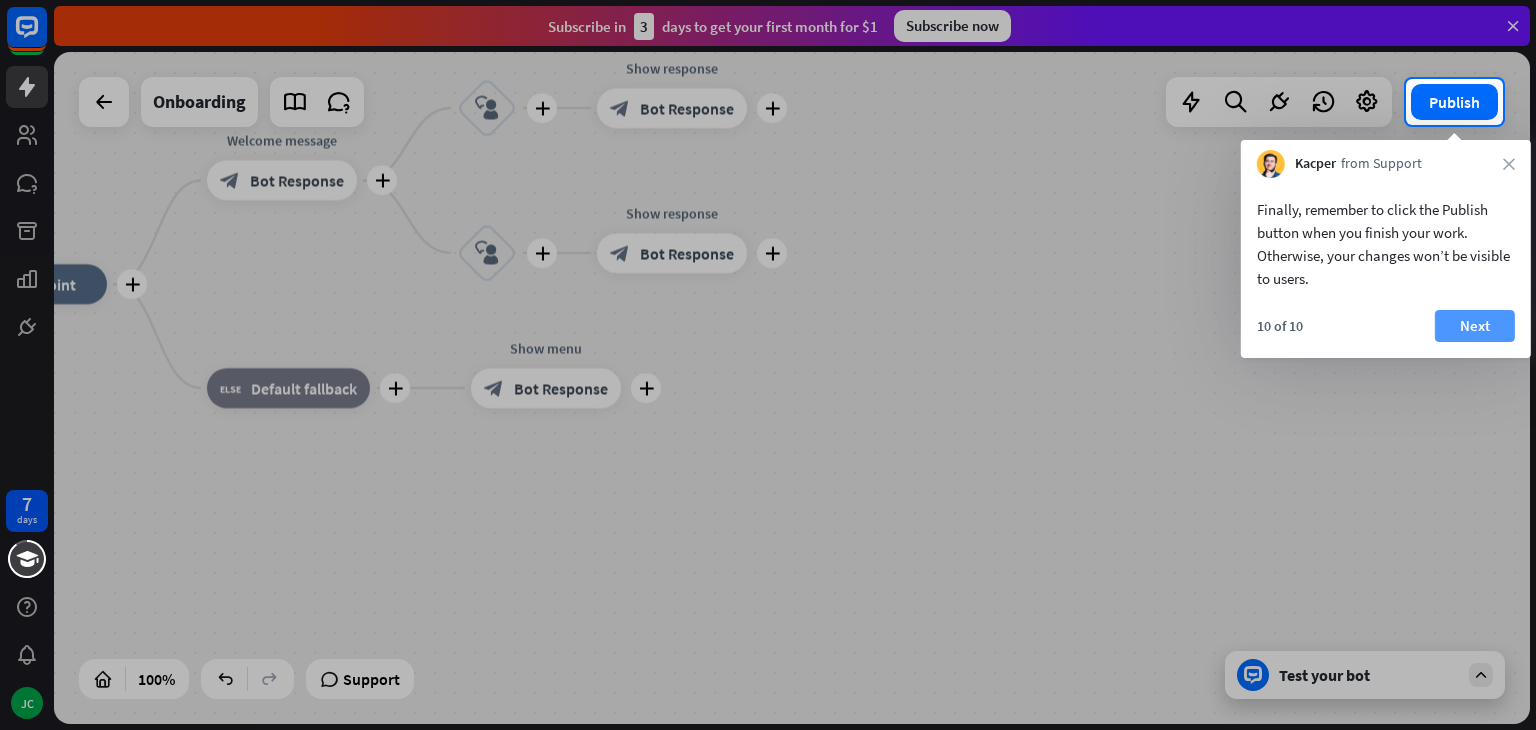 click on "Next" at bounding box center [1475, 326] 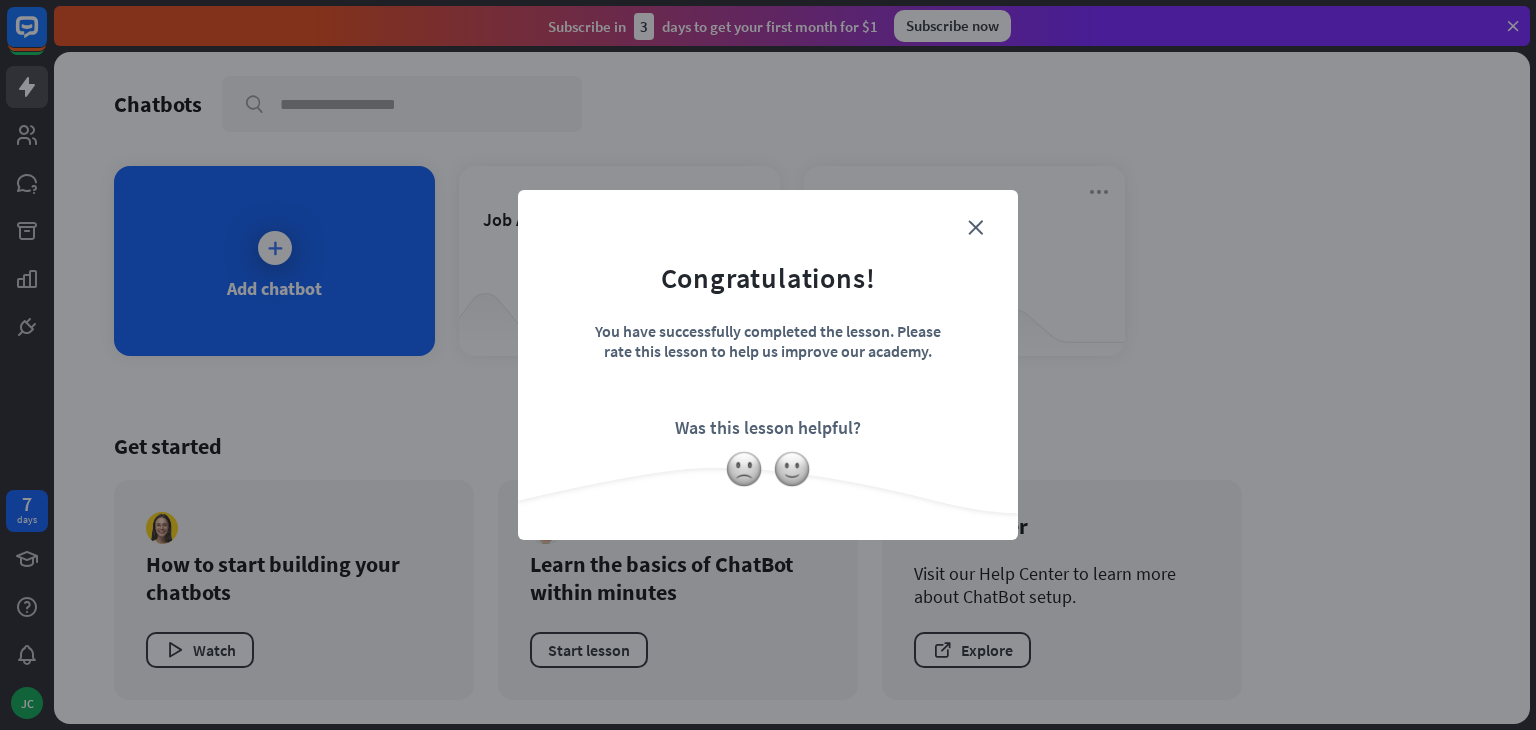 click on "You have successfully completed the lesson.
Please rate this lesson to help us improve our
academy." at bounding box center [768, 356] 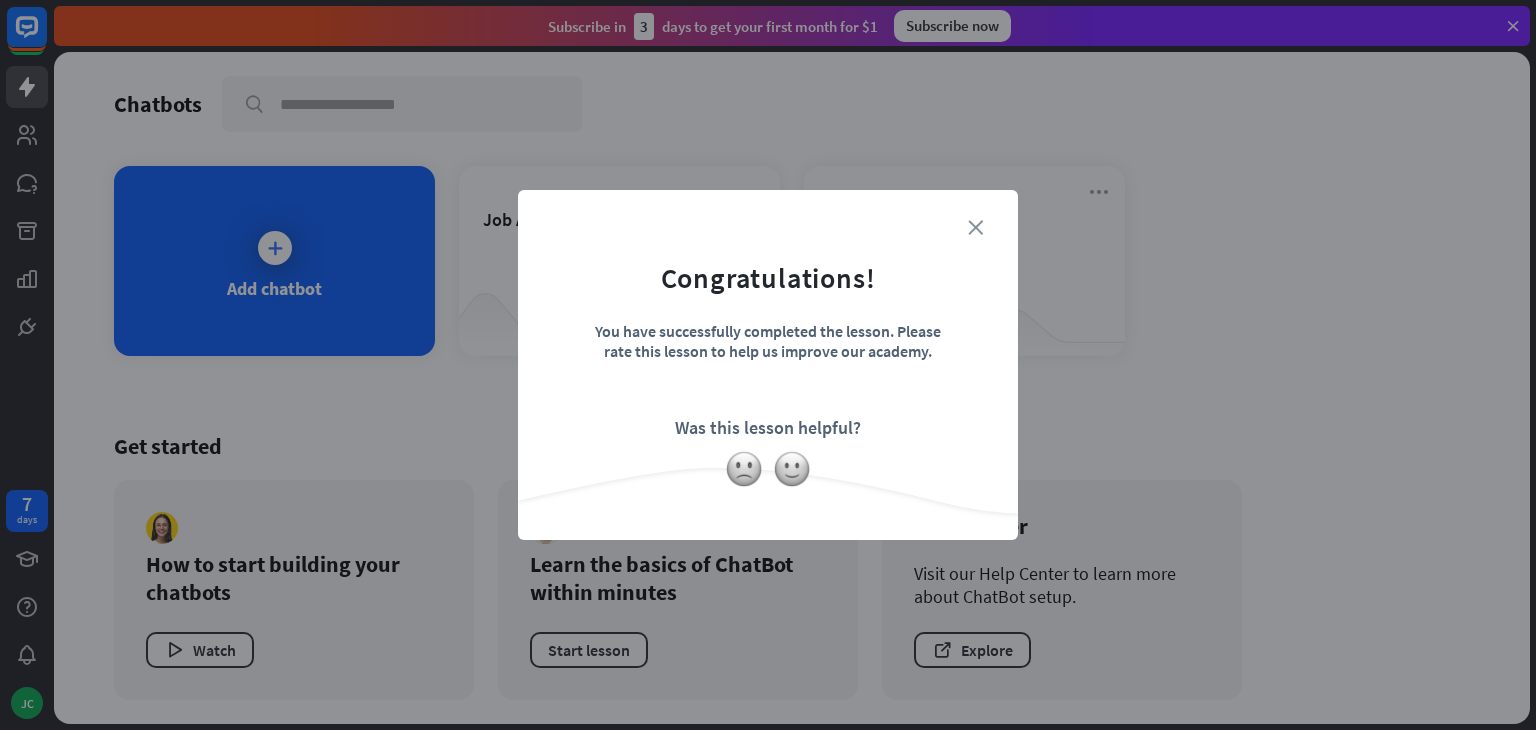 click on "close" at bounding box center (975, 227) 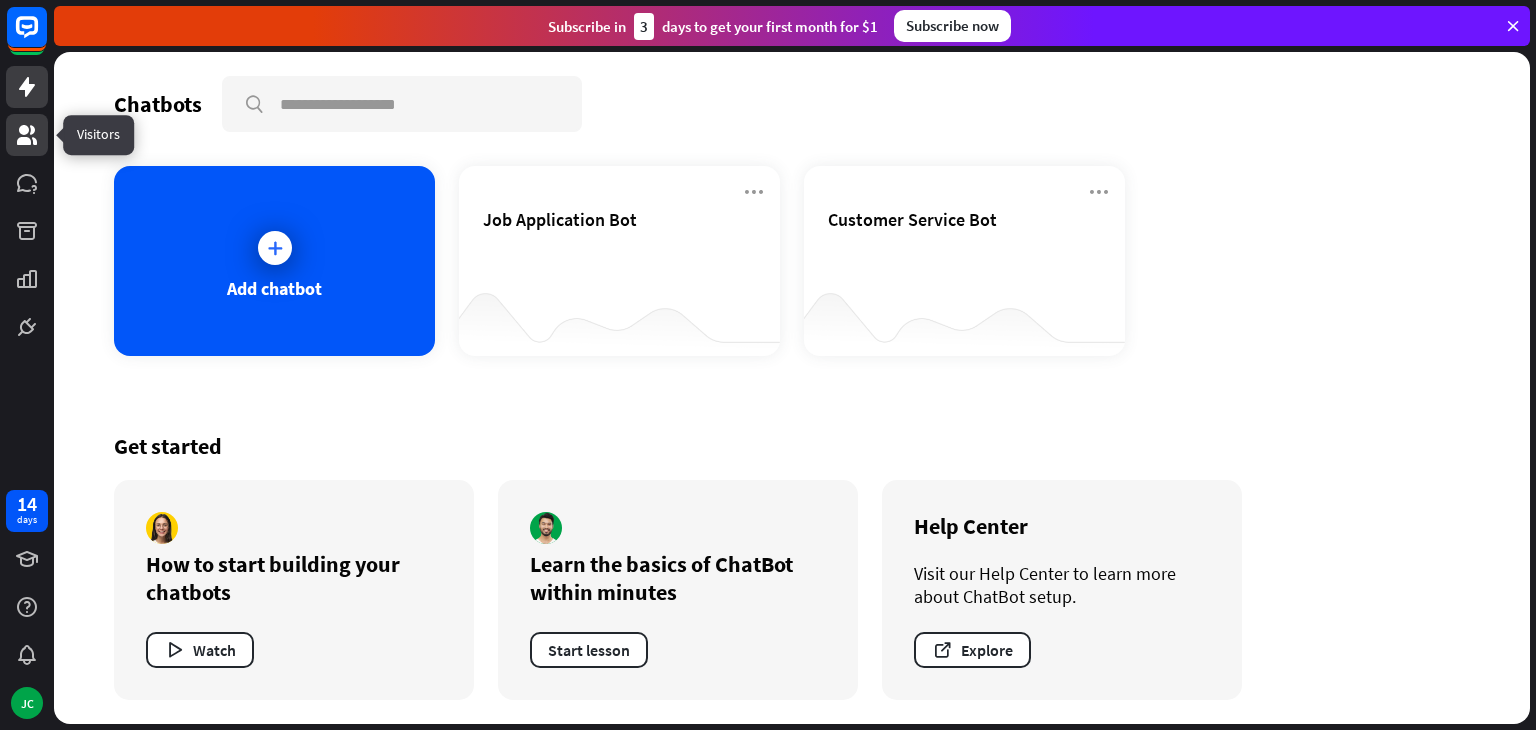 click at bounding box center [27, 135] 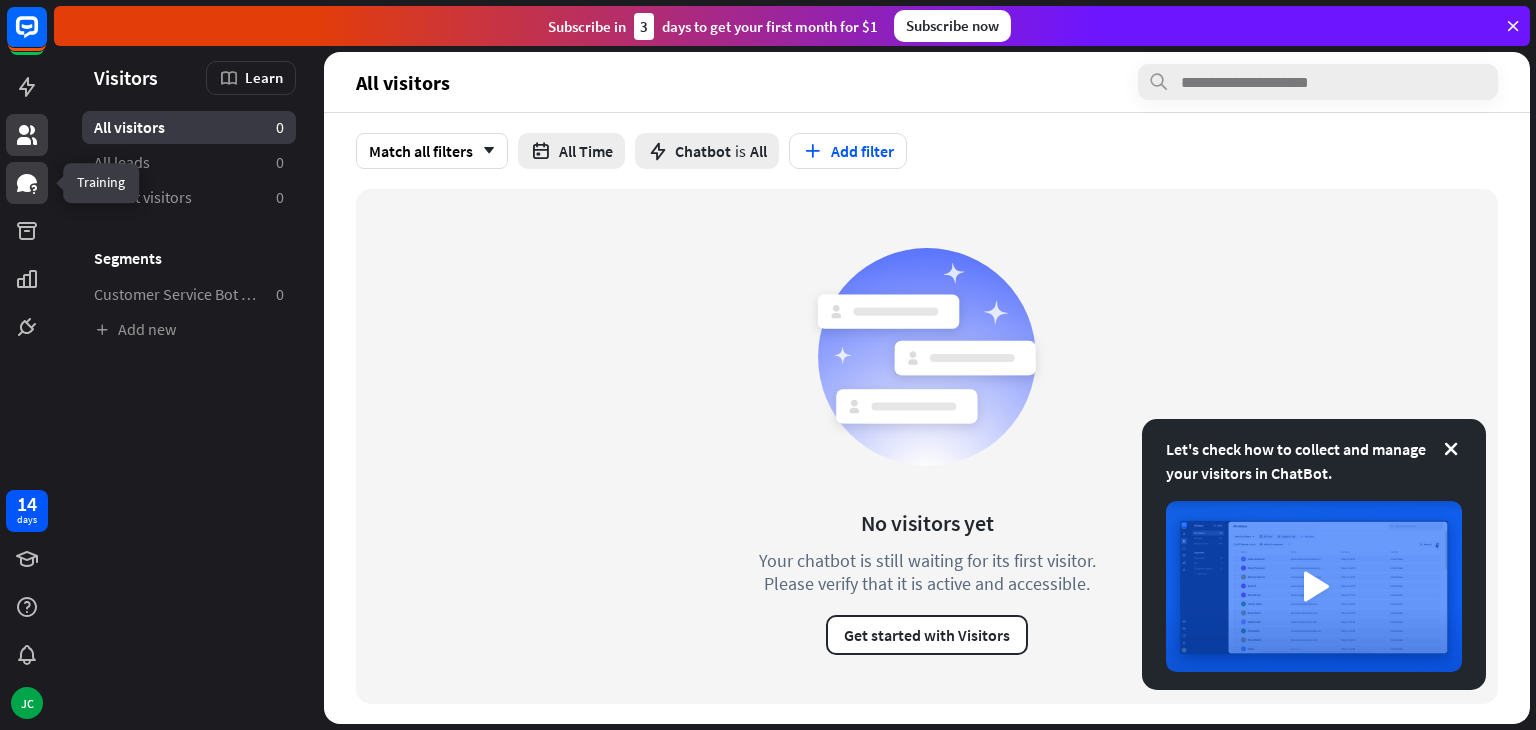 click 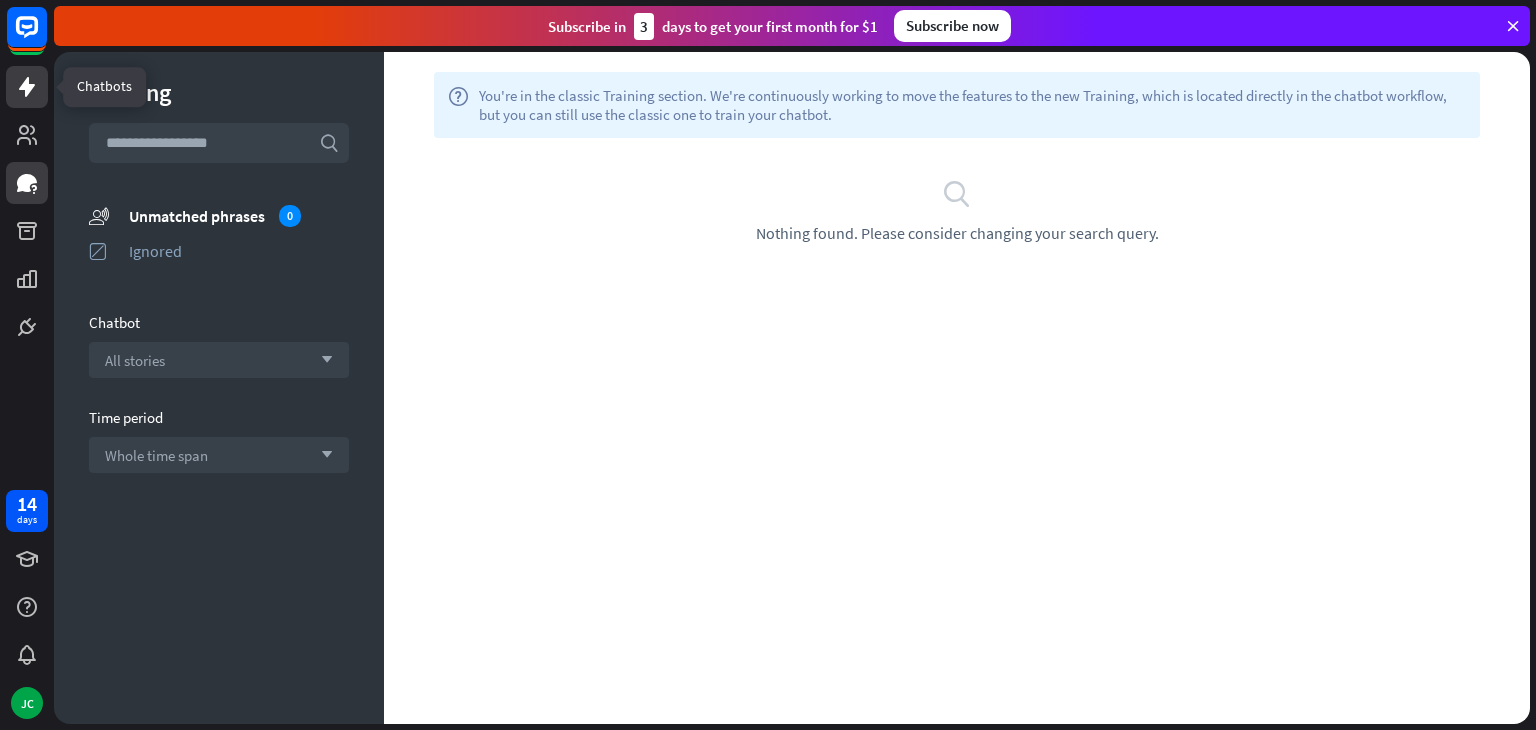 click at bounding box center [27, 87] 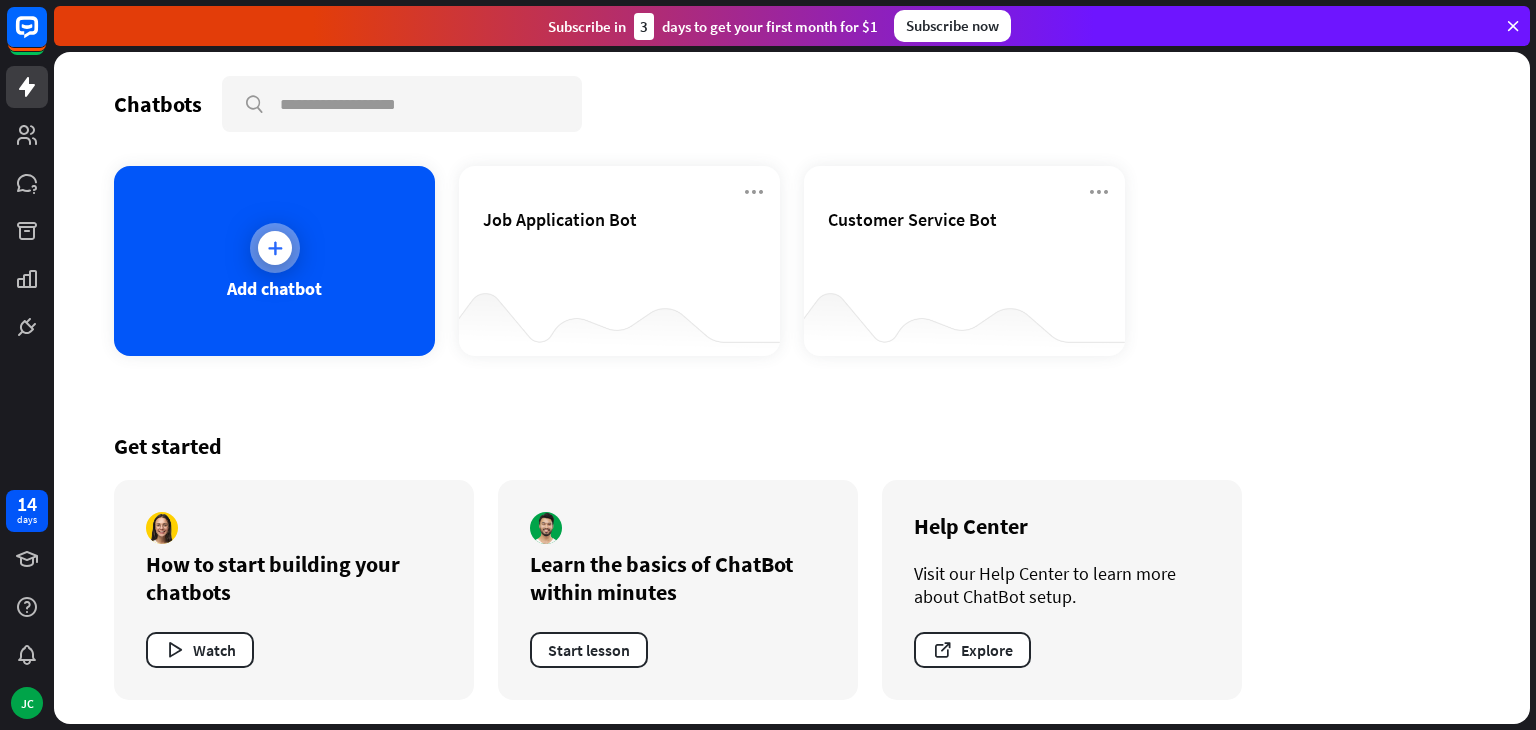 click at bounding box center [275, 248] 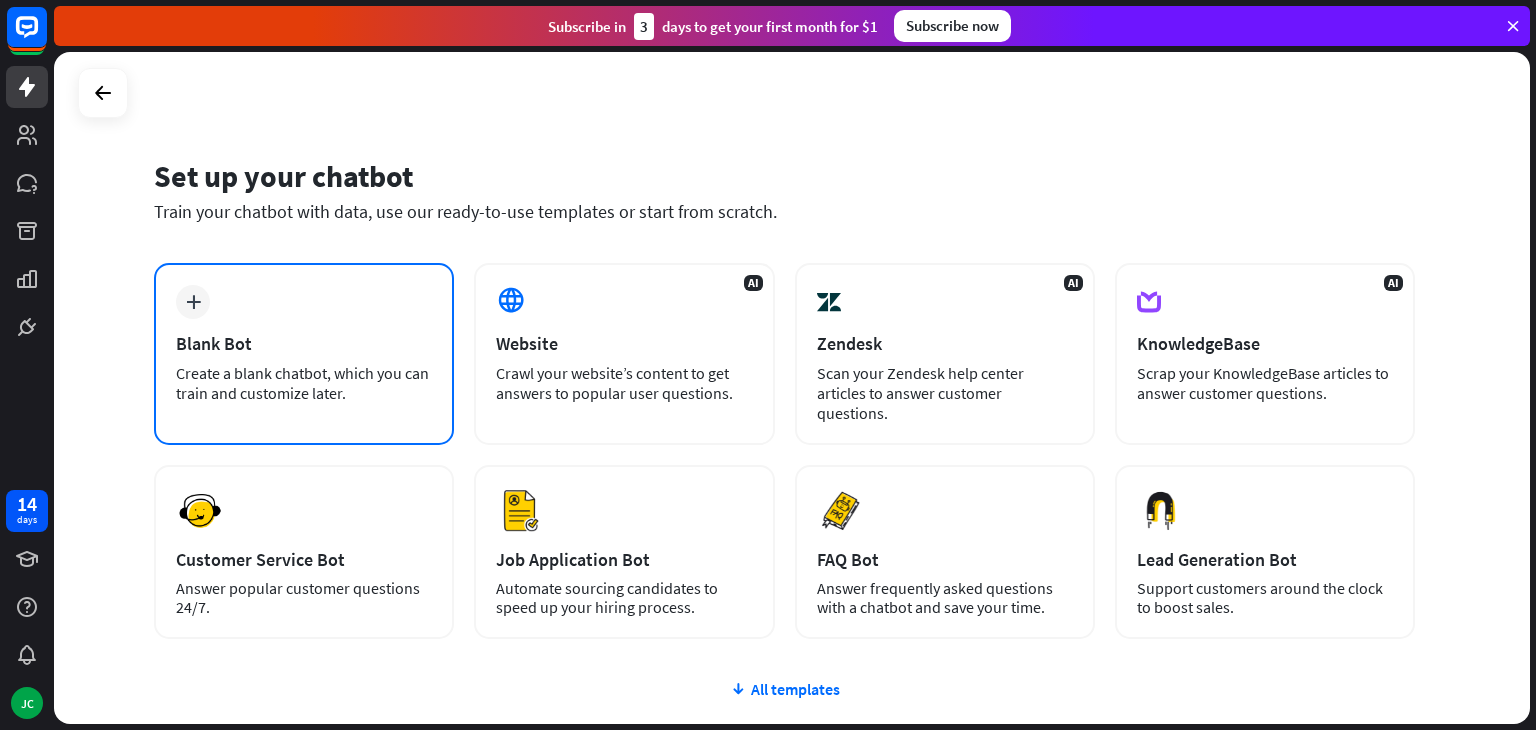 click on "plus   Blank Bot
Create a blank chatbot, which you can train and
customize later." at bounding box center (304, 354) 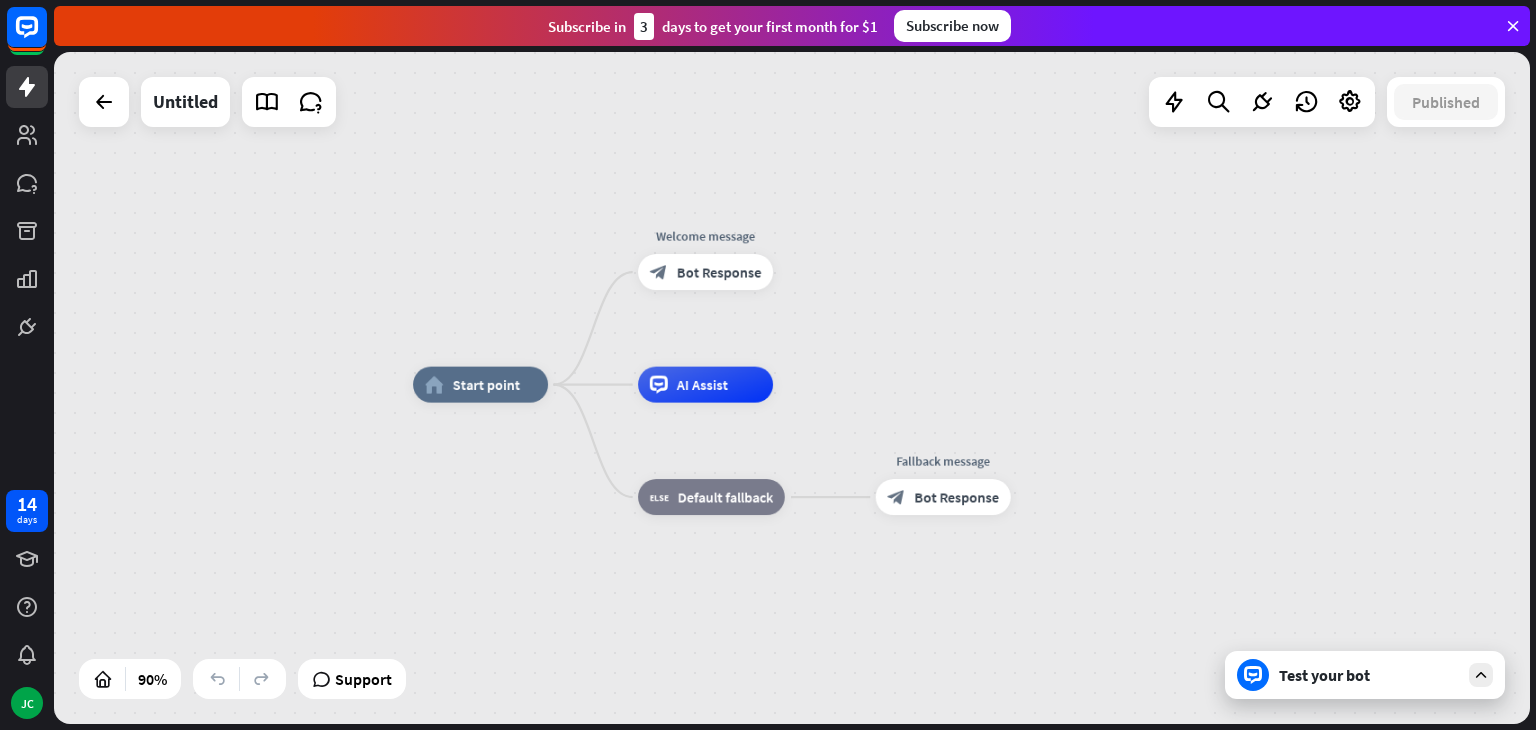 click at bounding box center (1513, 26) 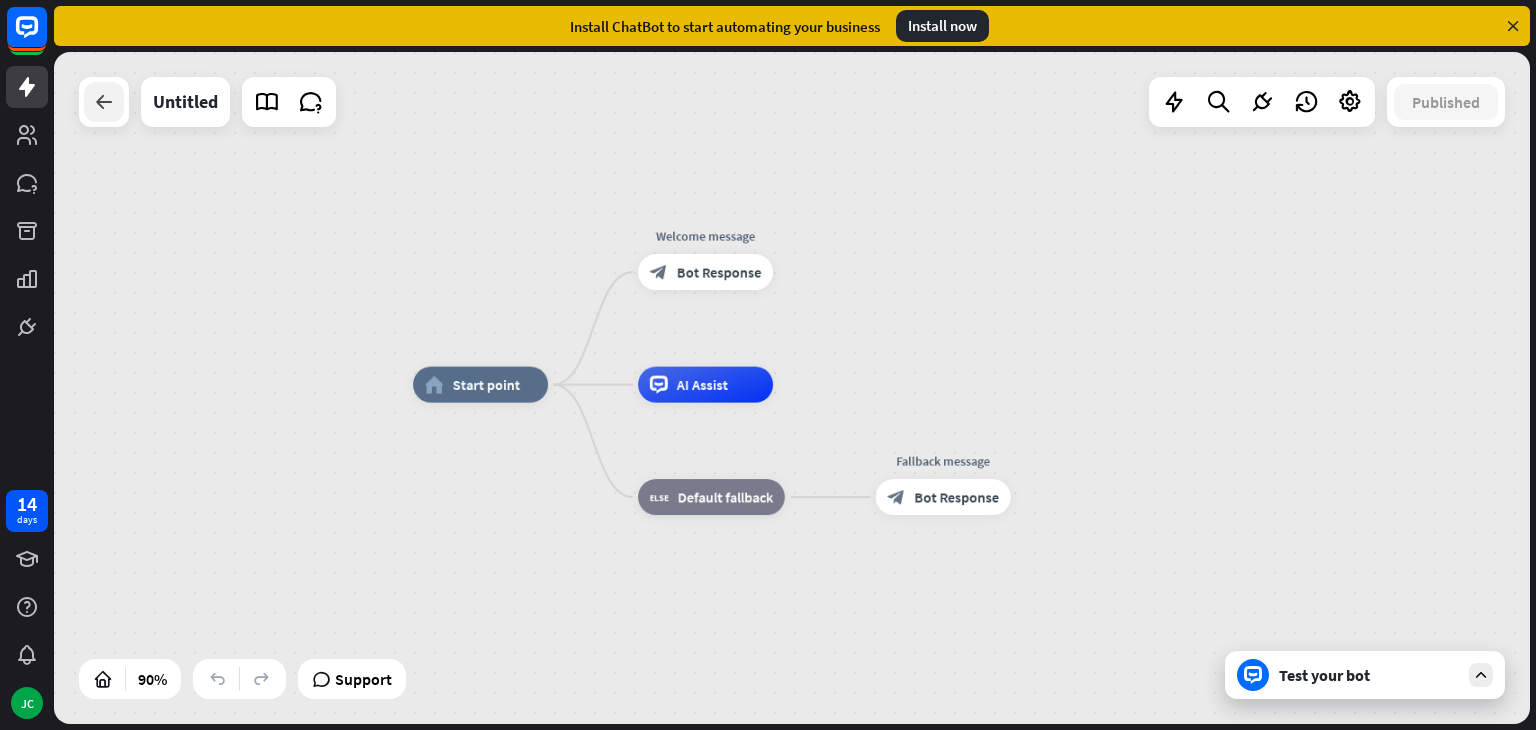 click at bounding box center [104, 102] 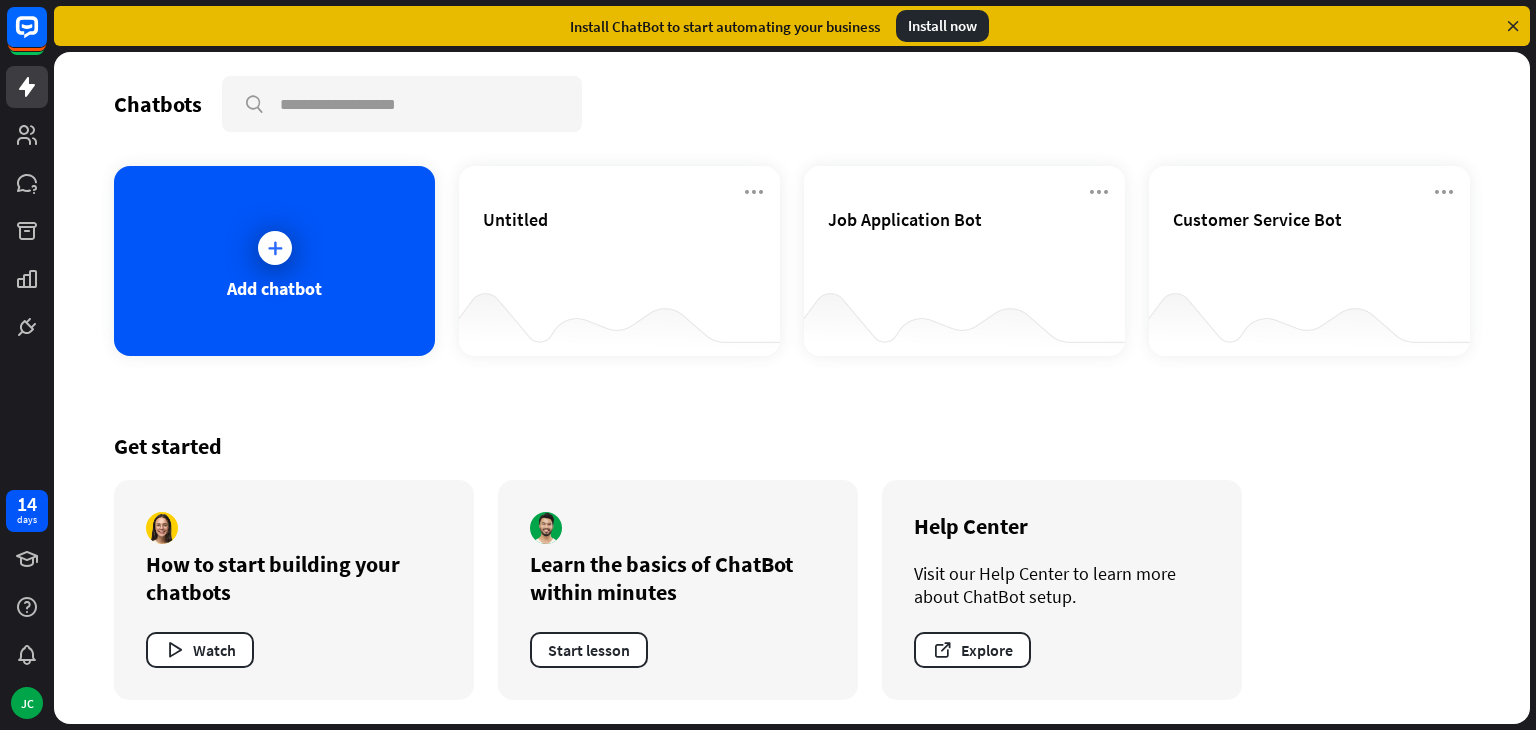 click on "Install ChatBot to start automating your business
Install now" at bounding box center (792, 26) 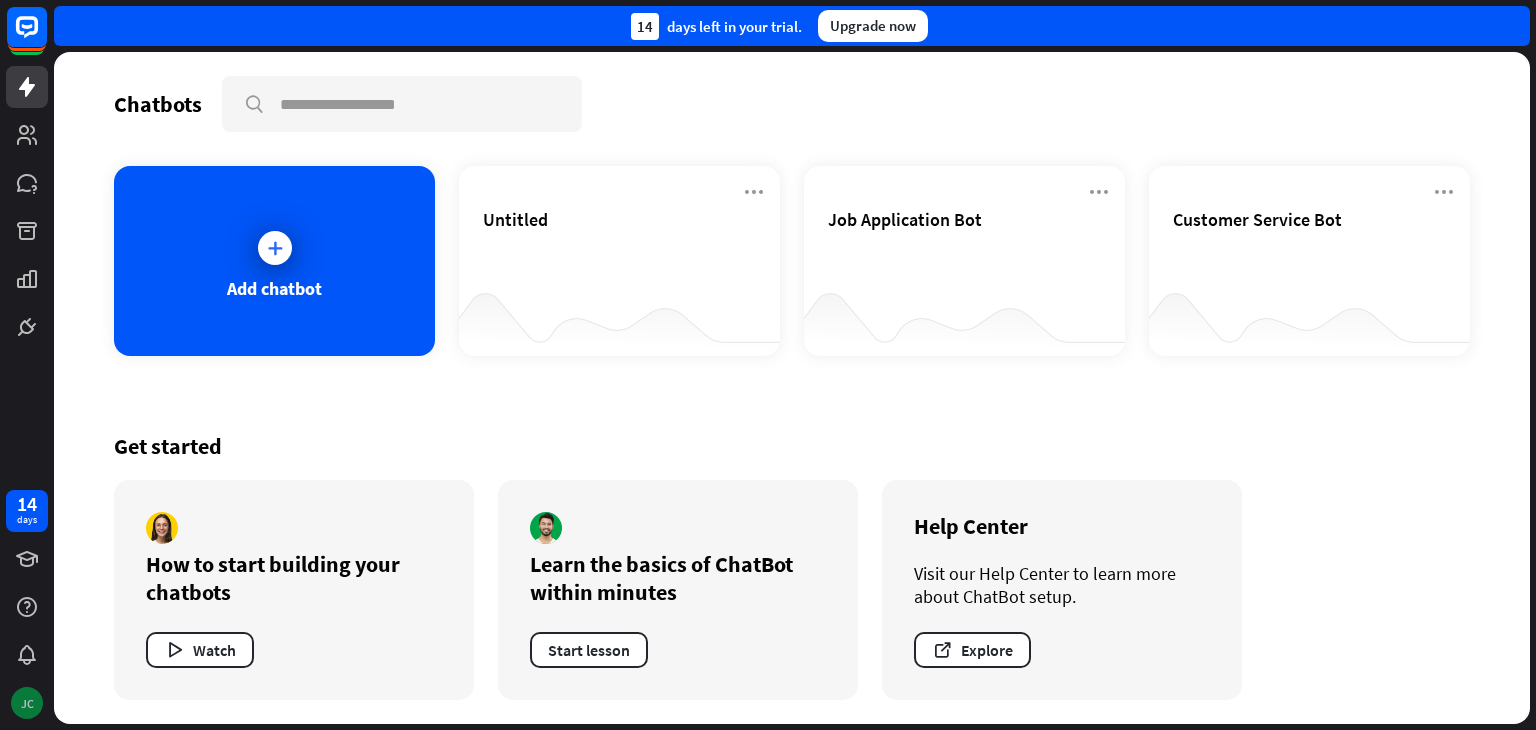 click on "JC" at bounding box center [27, 703] 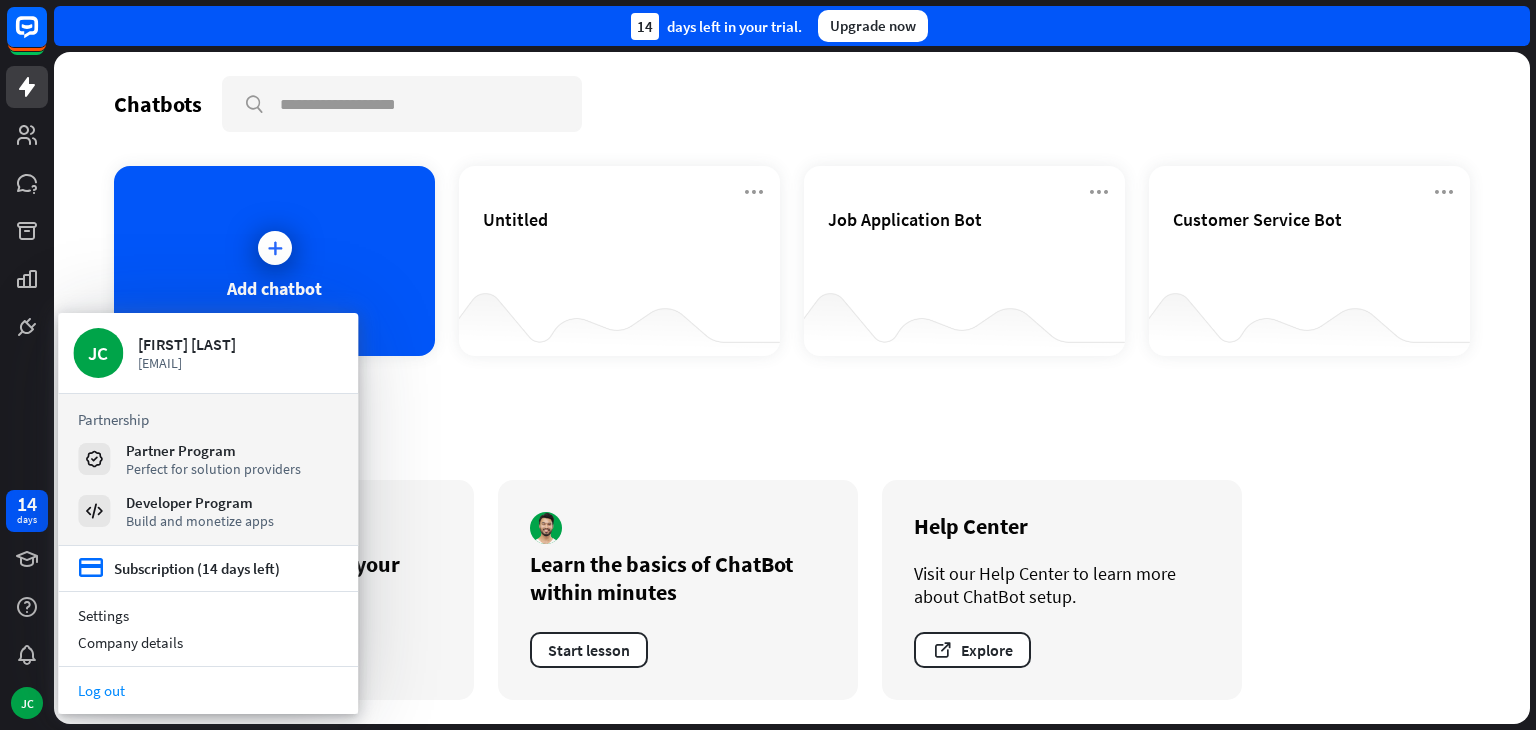 click on "Log out" at bounding box center [208, 690] 